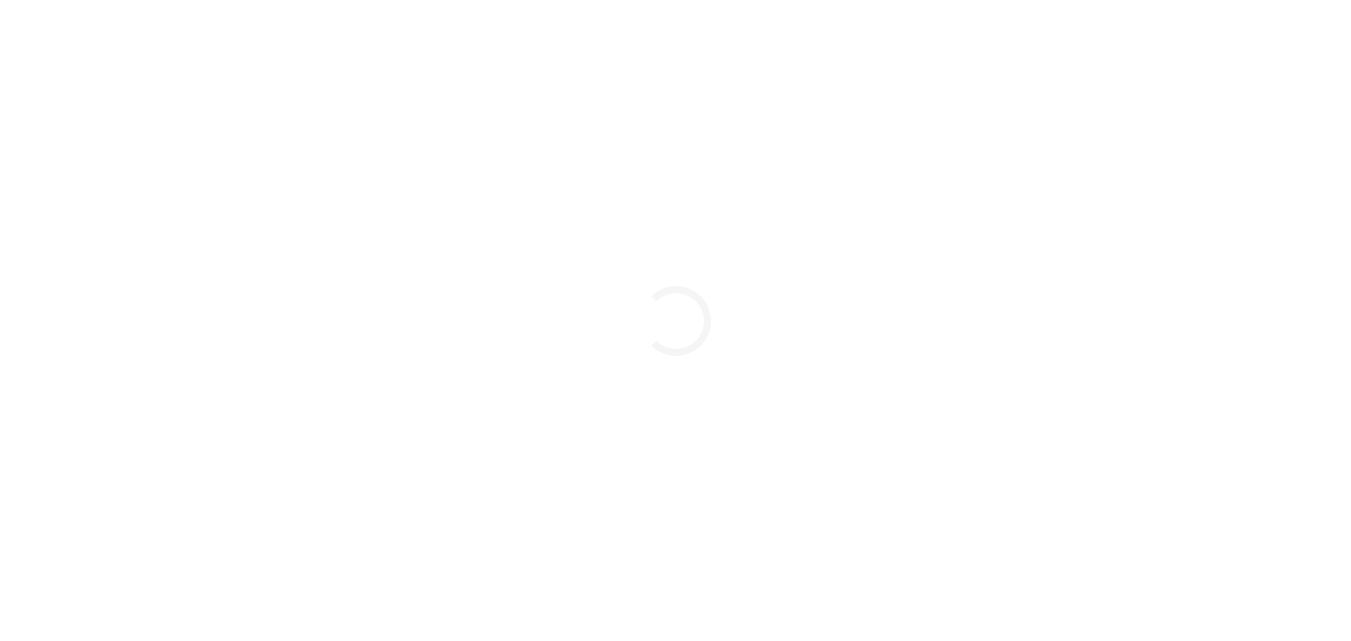 scroll, scrollTop: 0, scrollLeft: 0, axis: both 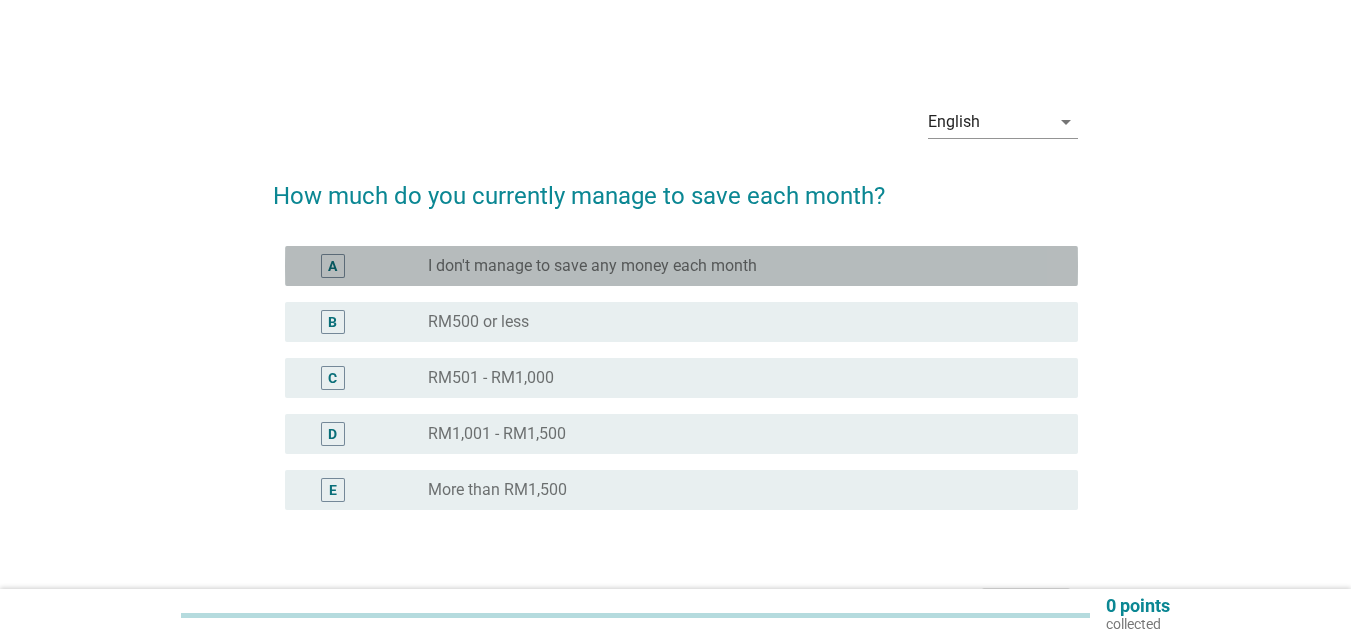 click on "I don't manage to save any money each month" at bounding box center [592, 266] 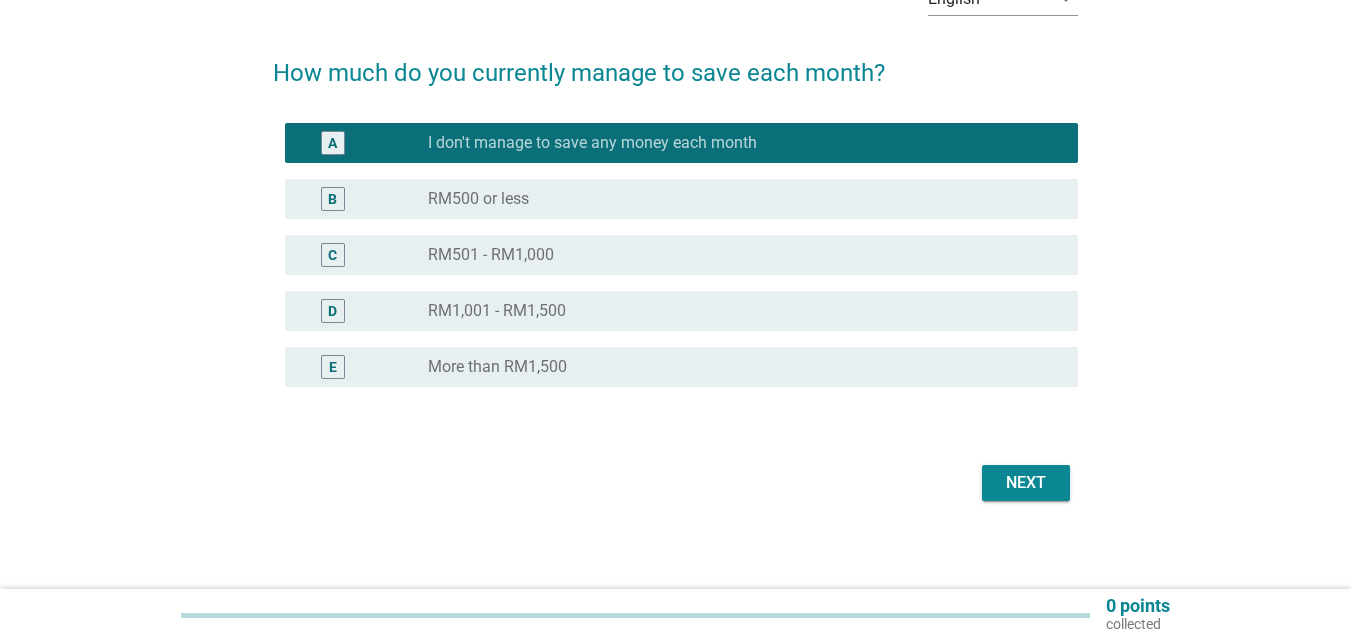 scroll, scrollTop: 131, scrollLeft: 0, axis: vertical 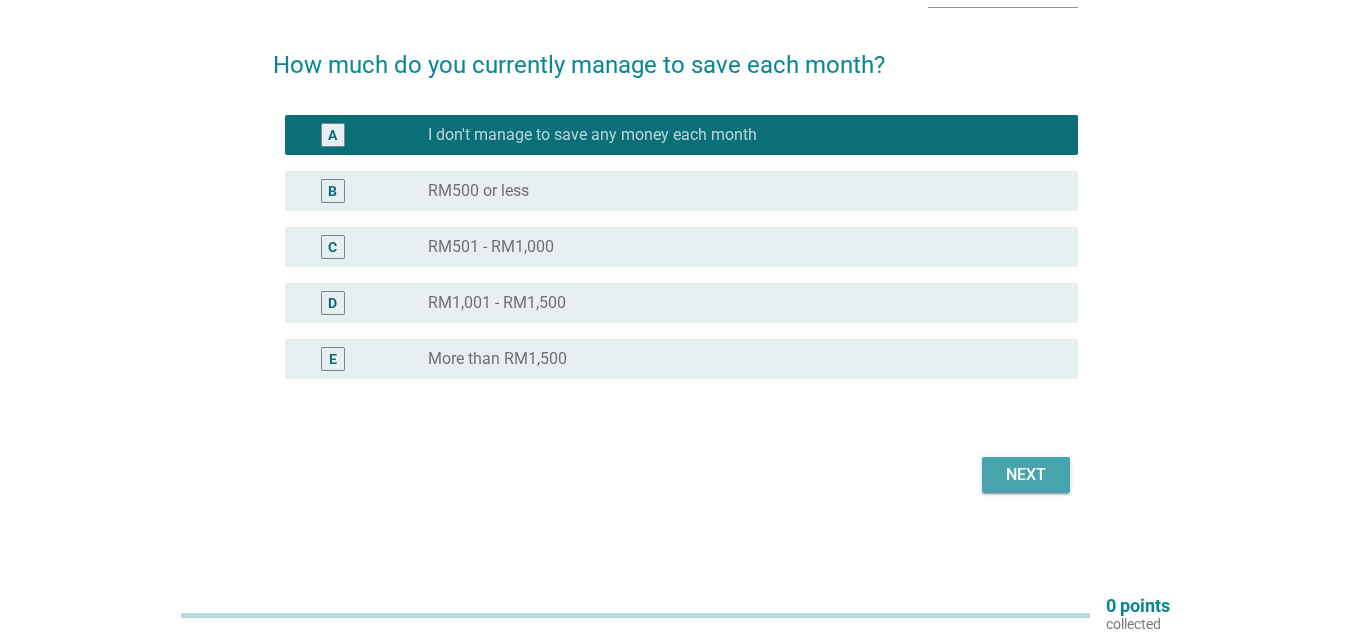 click on "Next" at bounding box center (1026, 475) 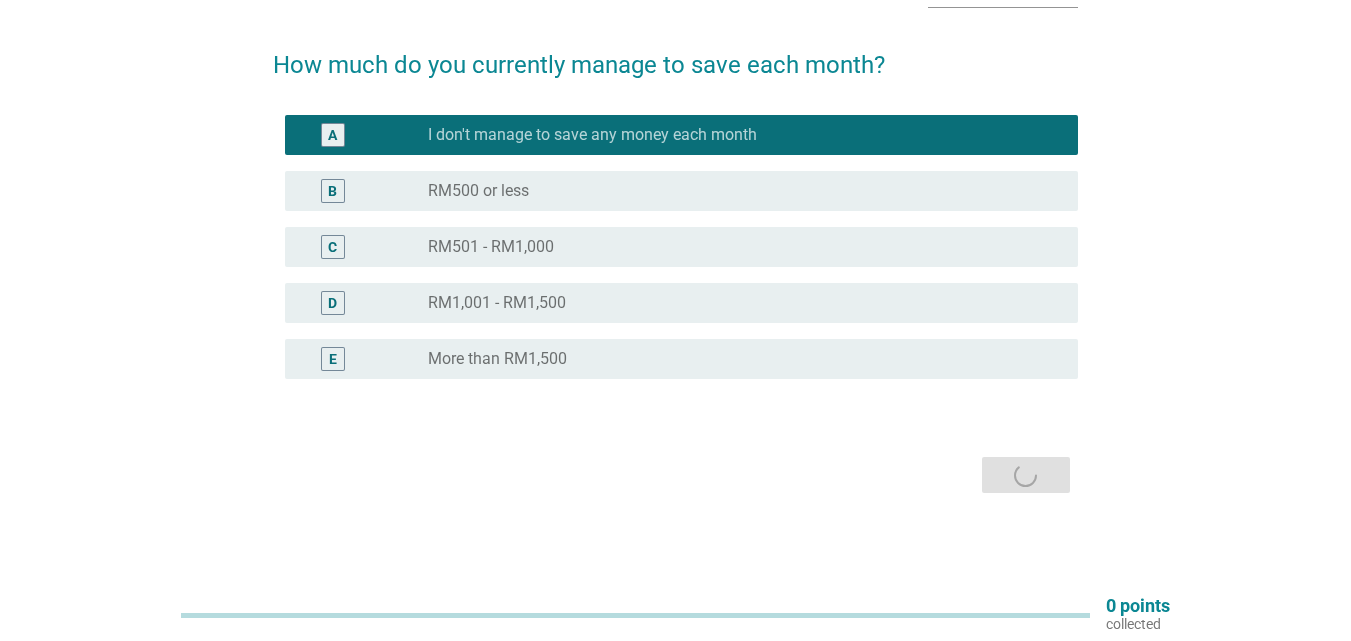 scroll, scrollTop: 0, scrollLeft: 0, axis: both 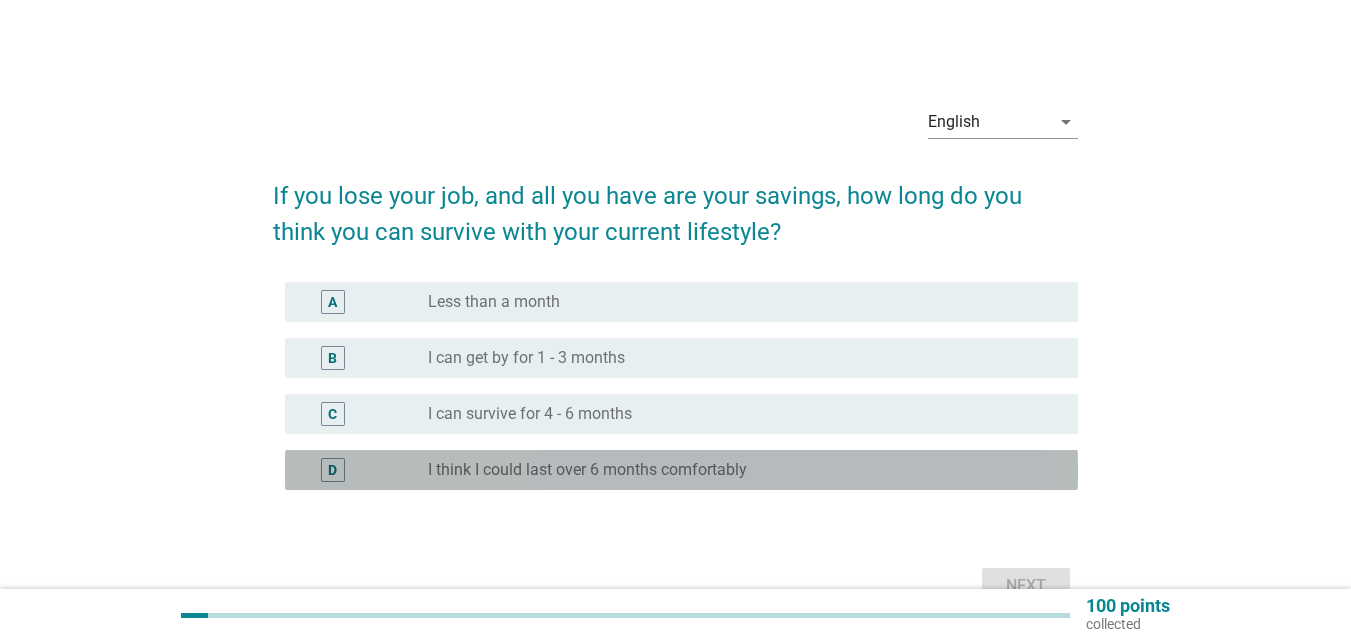 click on "I think I could last over 6 months comfortably" at bounding box center (587, 470) 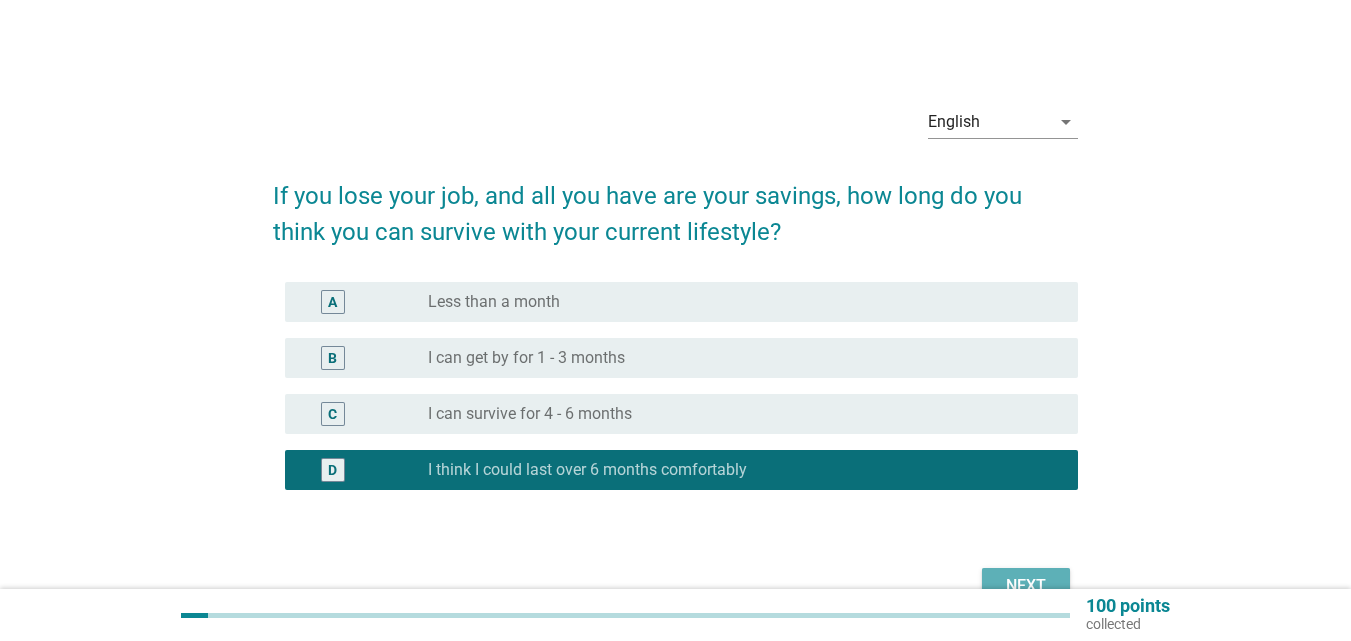 click on "Next" at bounding box center (1026, 586) 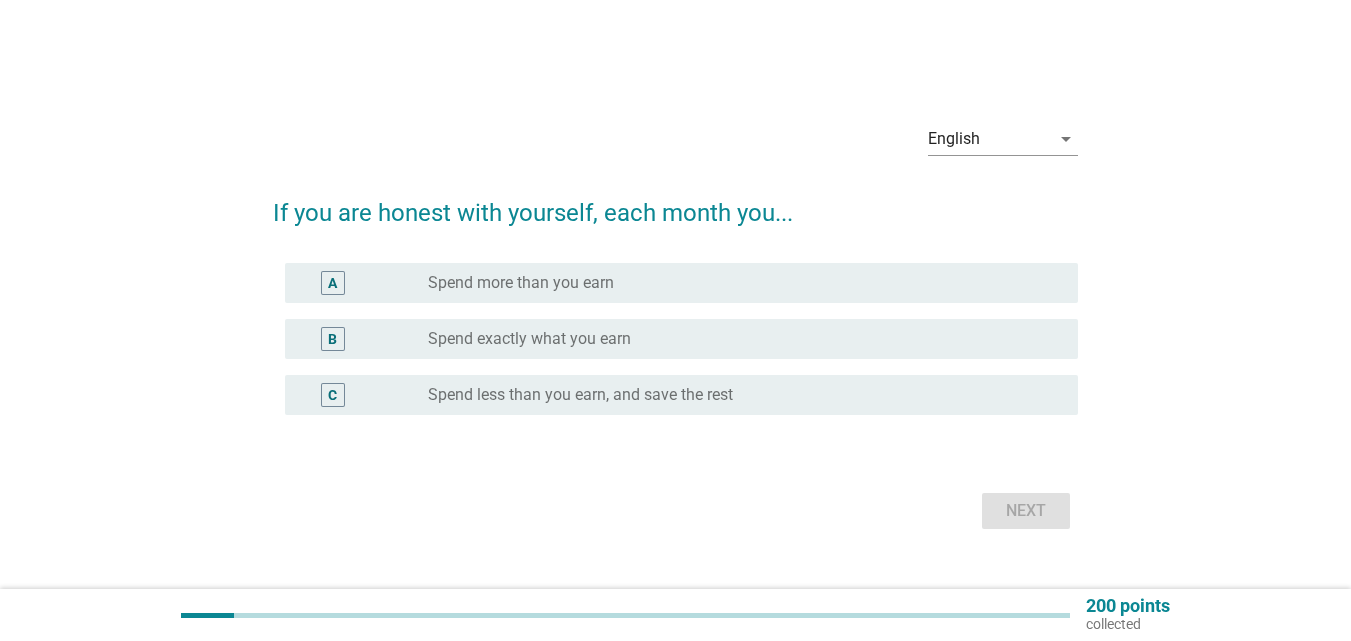 drag, startPoint x: 666, startPoint y: 332, endPoint x: 840, endPoint y: 433, distance: 201.18896 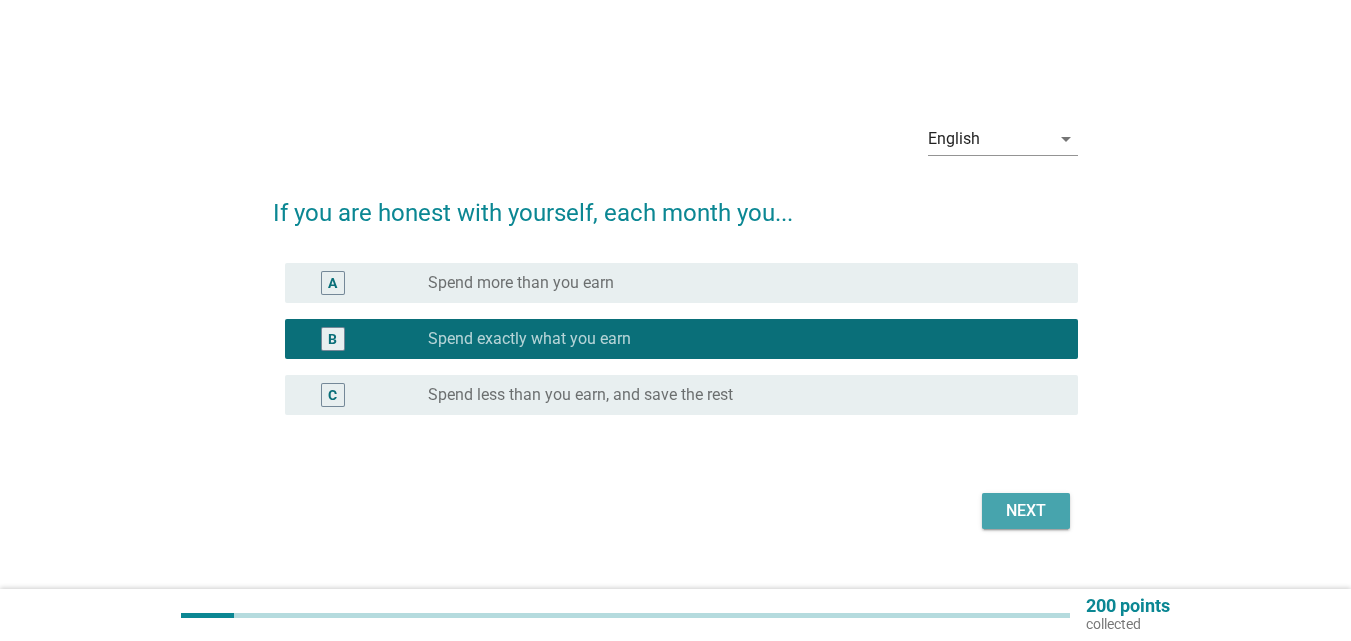 click on "Next" at bounding box center (1026, 511) 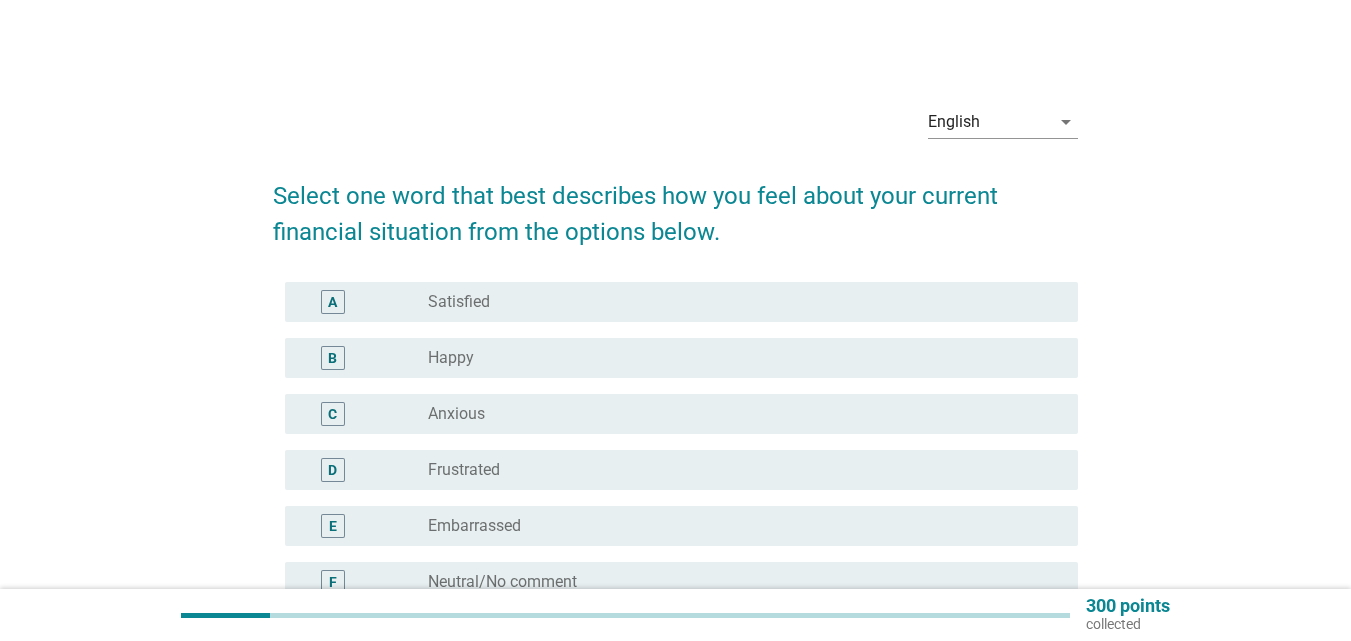 scroll, scrollTop: 100, scrollLeft: 0, axis: vertical 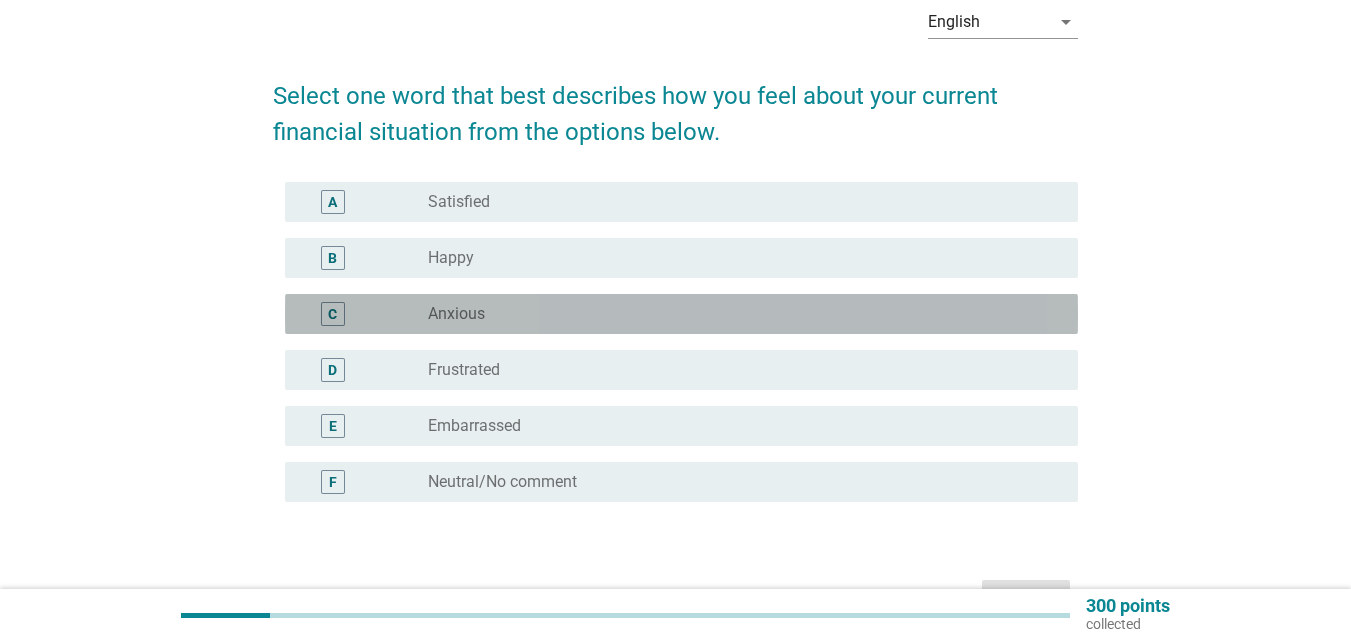 click on "radio_button_unchecked Anxious" at bounding box center (737, 314) 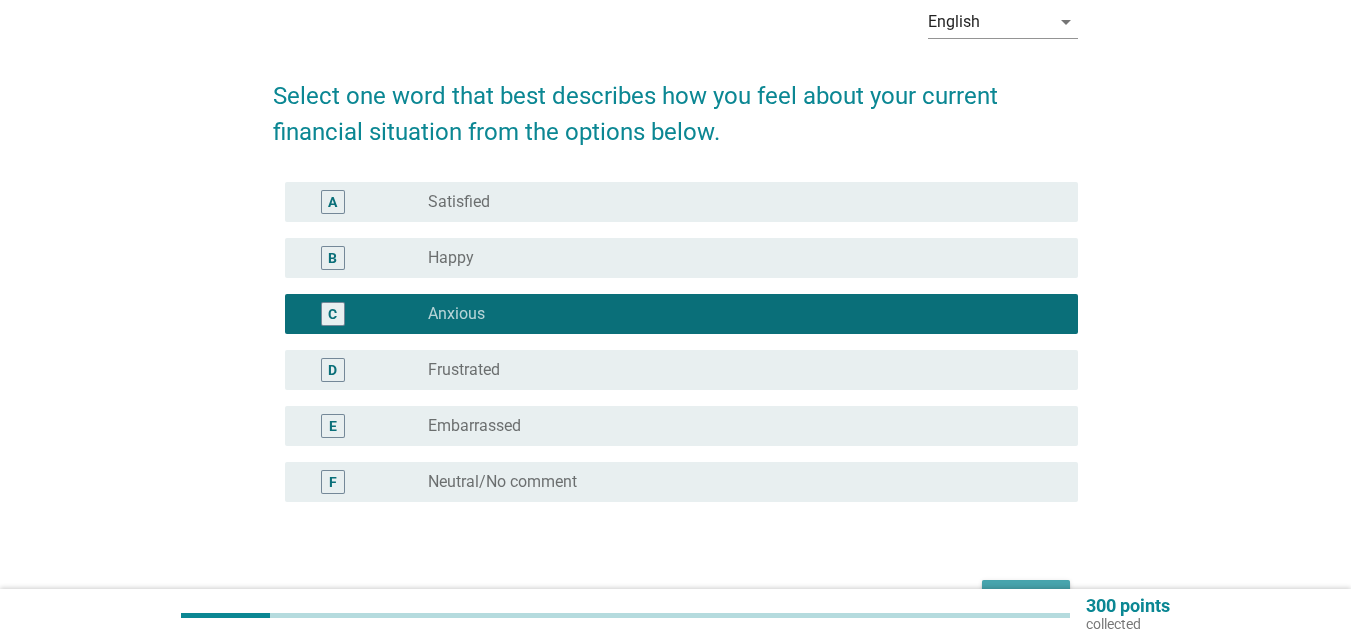 click on "Next" at bounding box center [1026, 598] 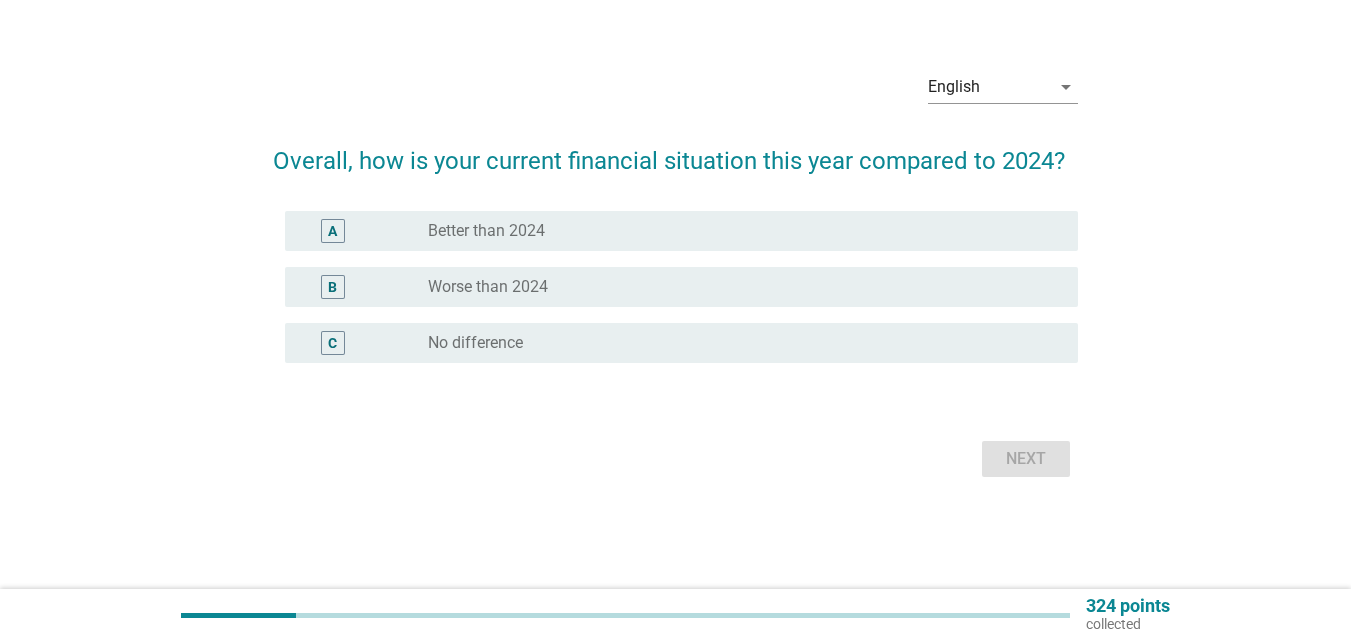 scroll, scrollTop: 0, scrollLeft: 0, axis: both 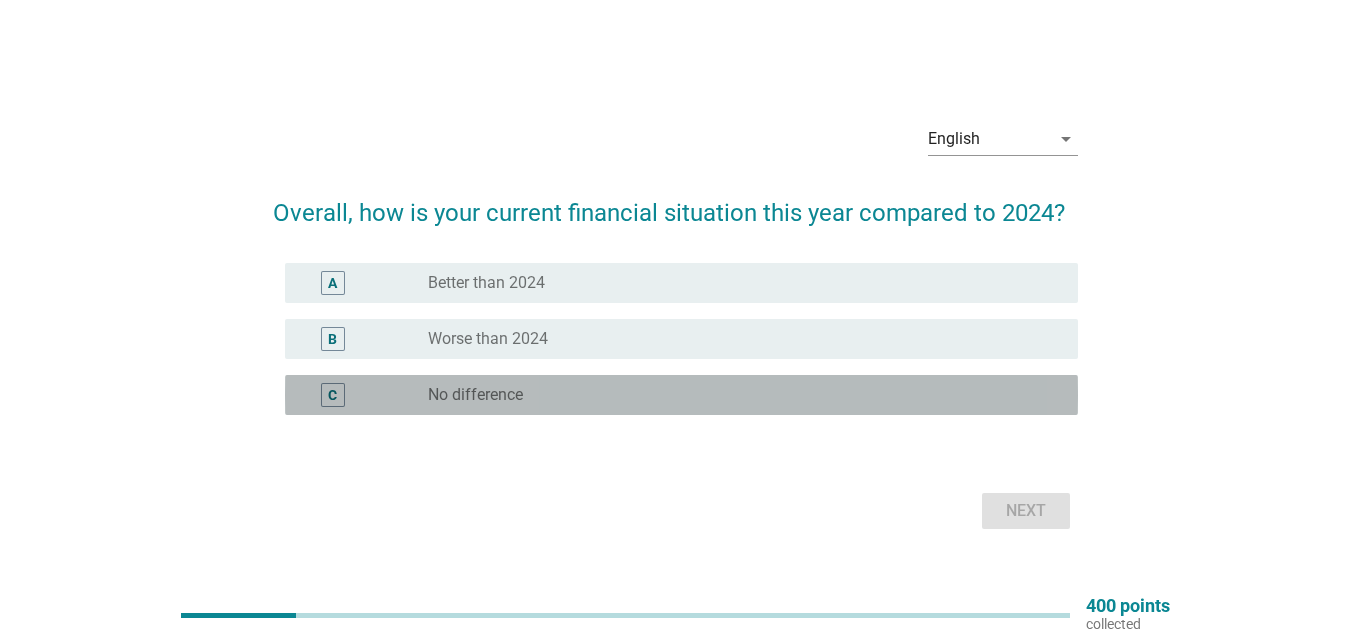 drag, startPoint x: 526, startPoint y: 414, endPoint x: 533, endPoint y: 404, distance: 12.206555 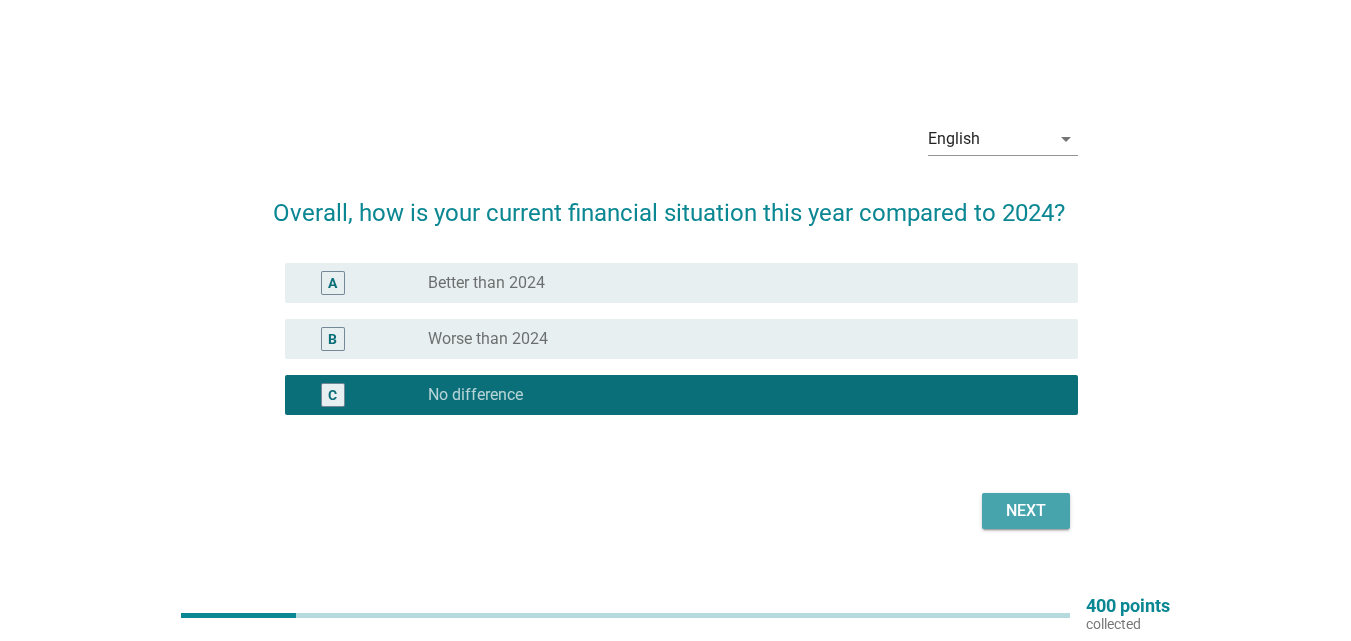 click on "Next" at bounding box center [1026, 511] 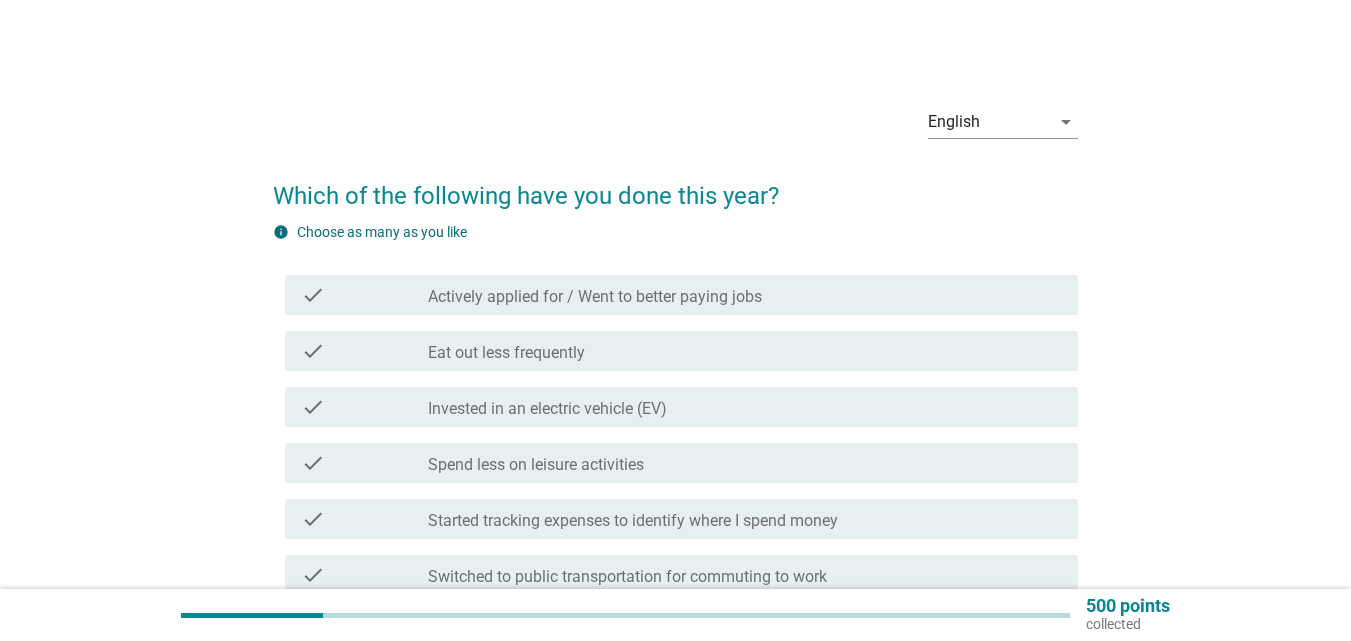 click on "check" at bounding box center (313, 351) 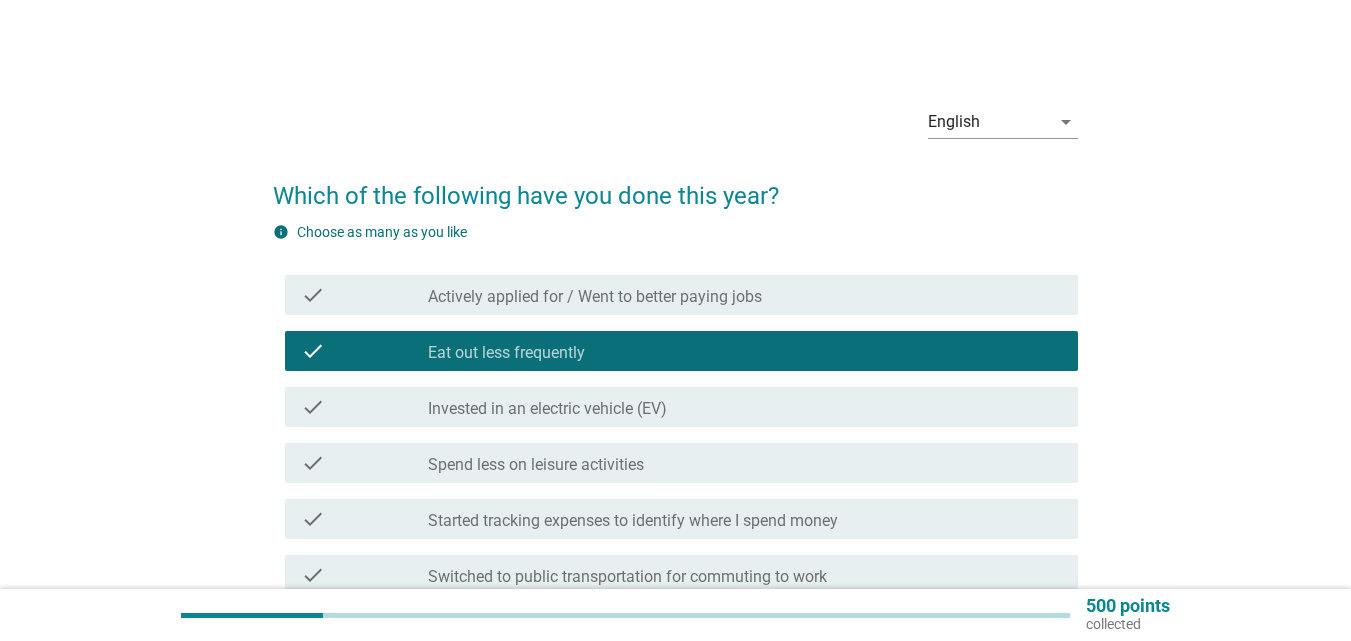 scroll, scrollTop: 100, scrollLeft: 0, axis: vertical 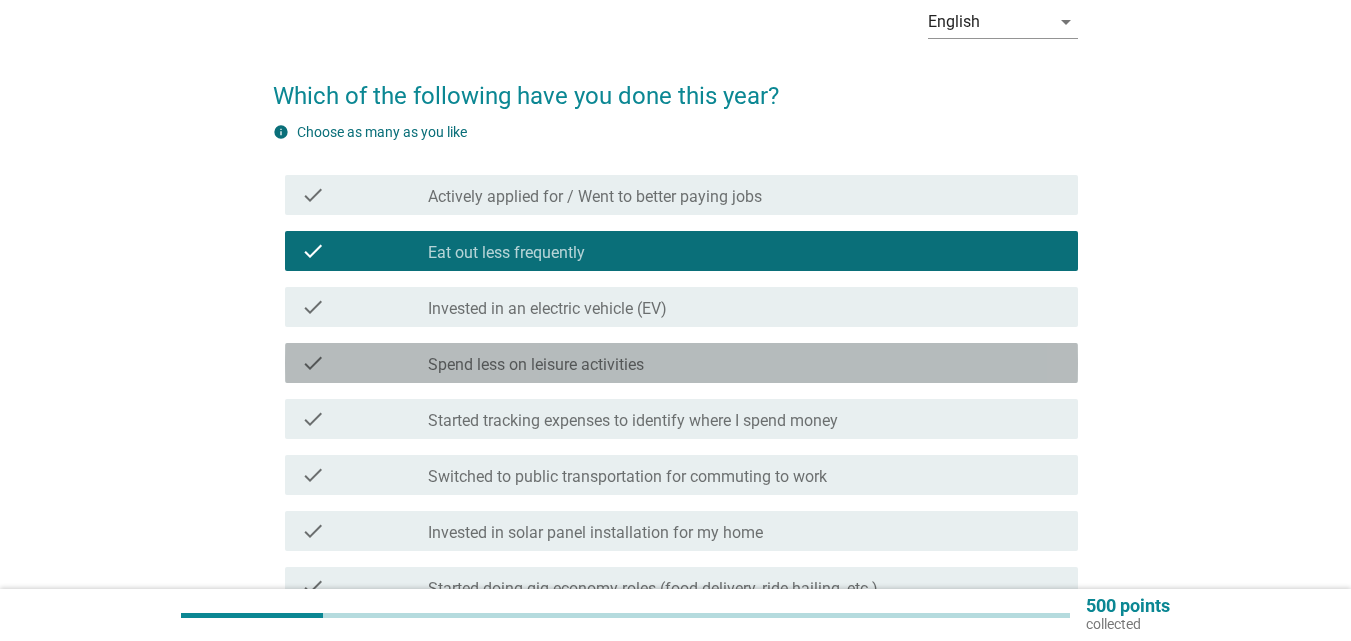 click on "check" at bounding box center (364, 363) 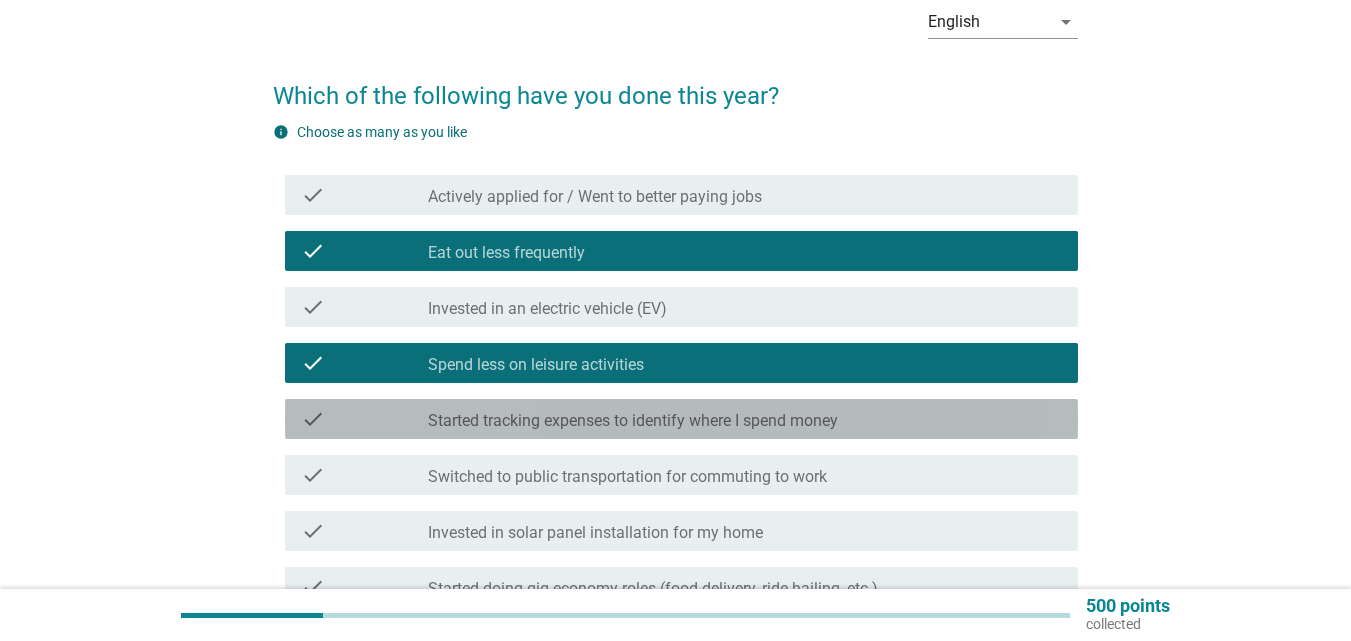 click on "check" at bounding box center [364, 419] 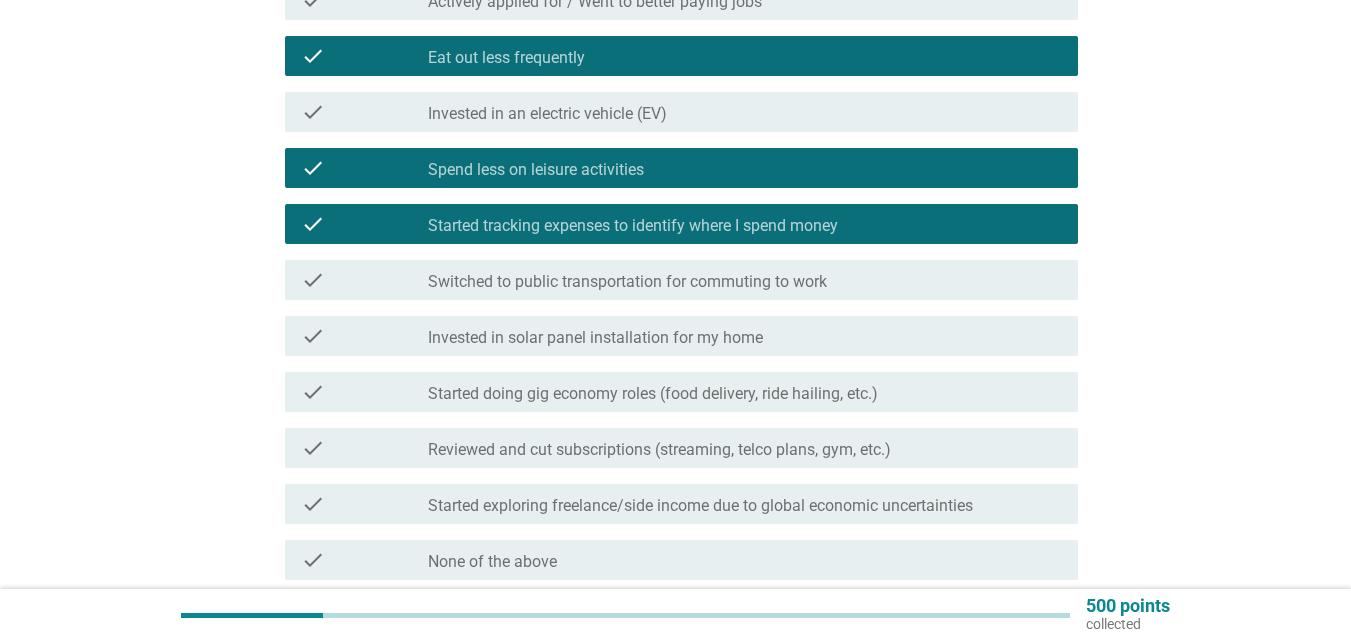 scroll, scrollTop: 300, scrollLeft: 0, axis: vertical 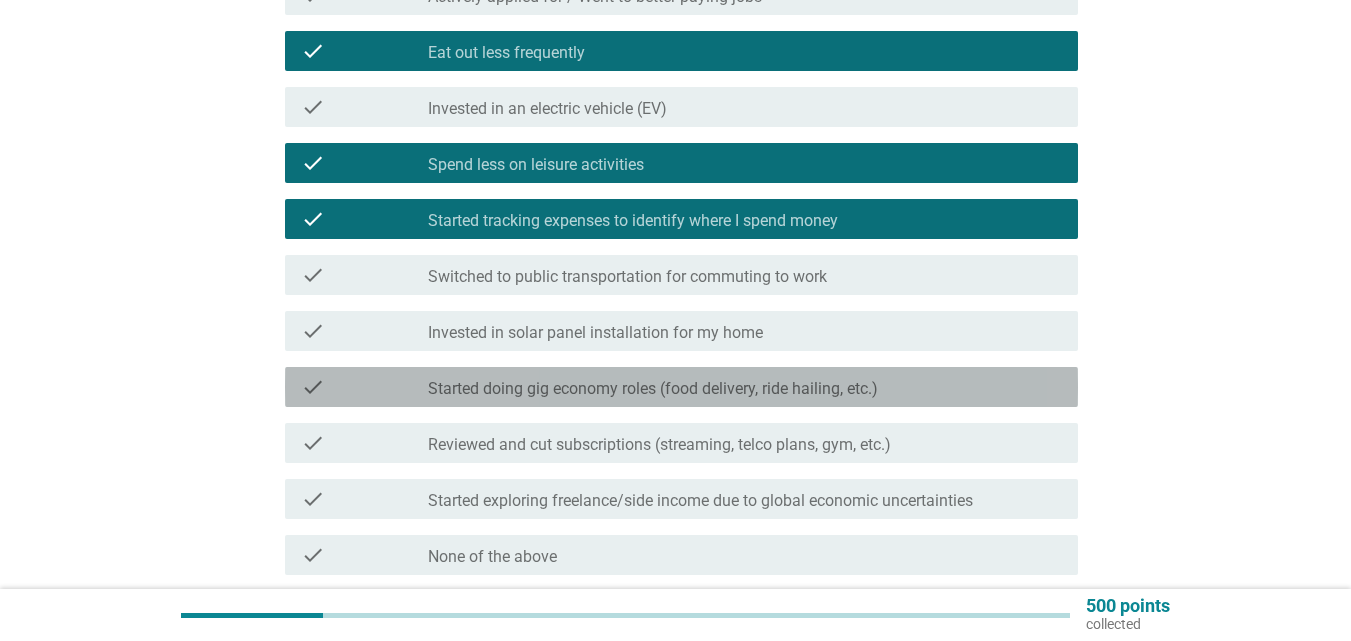 drag, startPoint x: 311, startPoint y: 394, endPoint x: 321, endPoint y: 432, distance: 39.293766 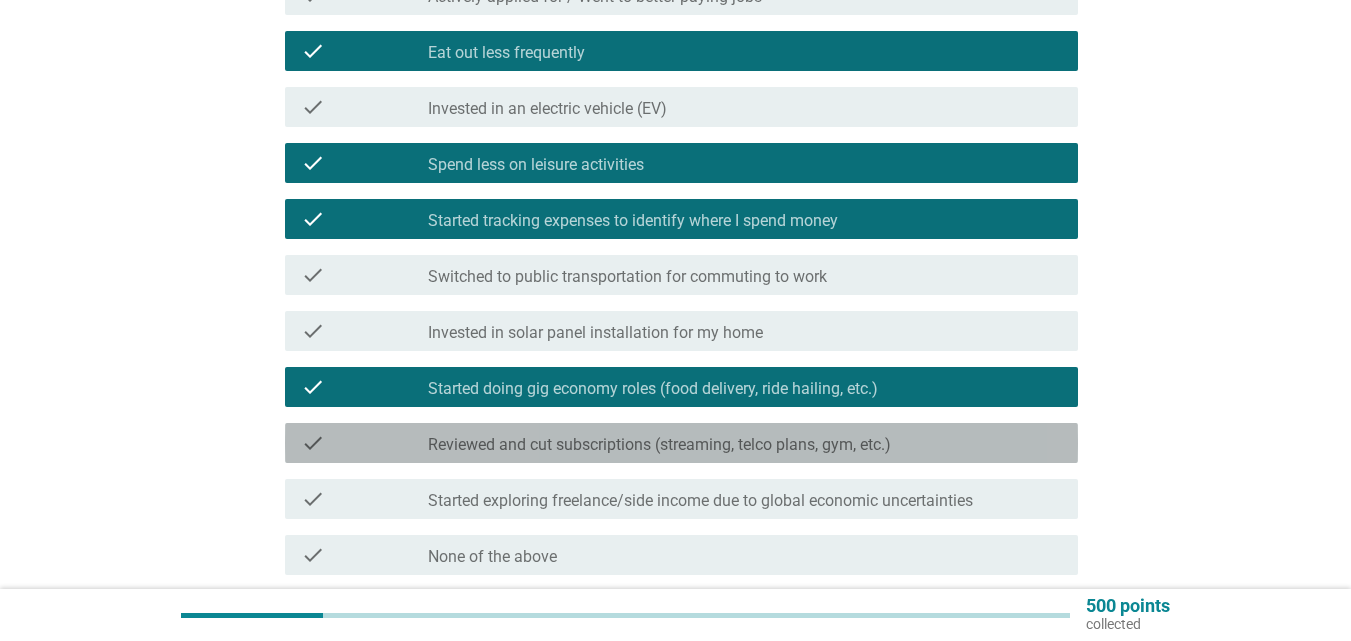 click on "check" at bounding box center [313, 443] 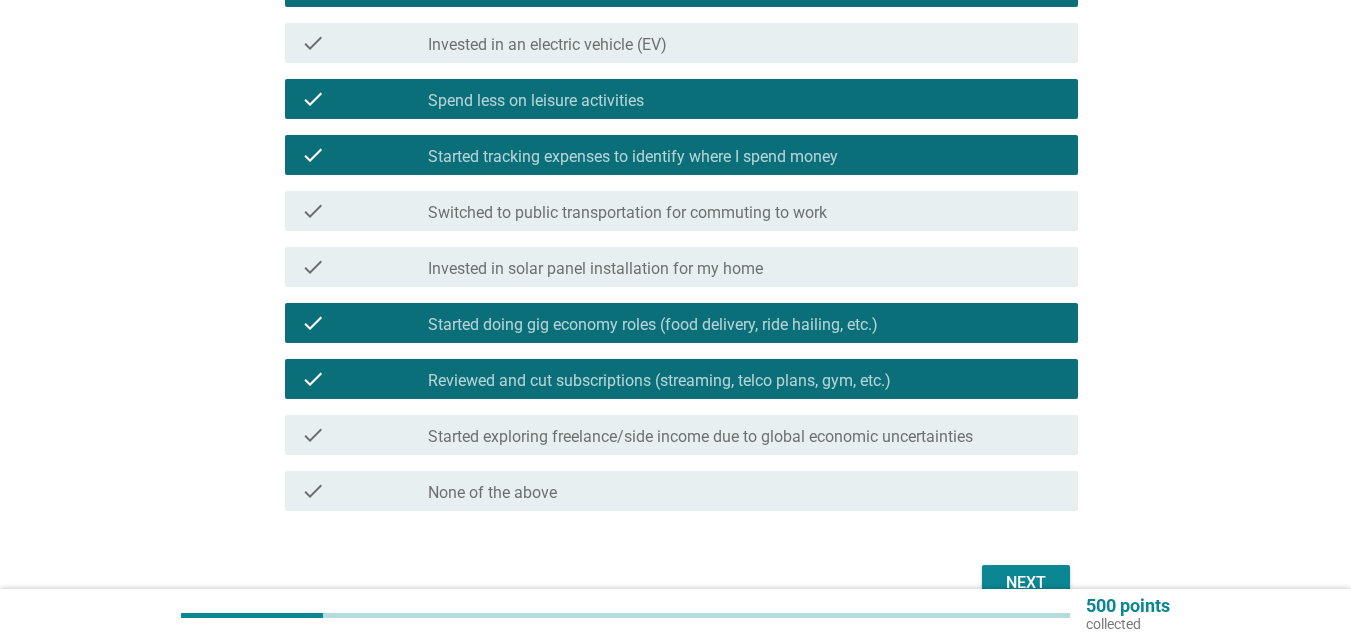 scroll, scrollTop: 400, scrollLeft: 0, axis: vertical 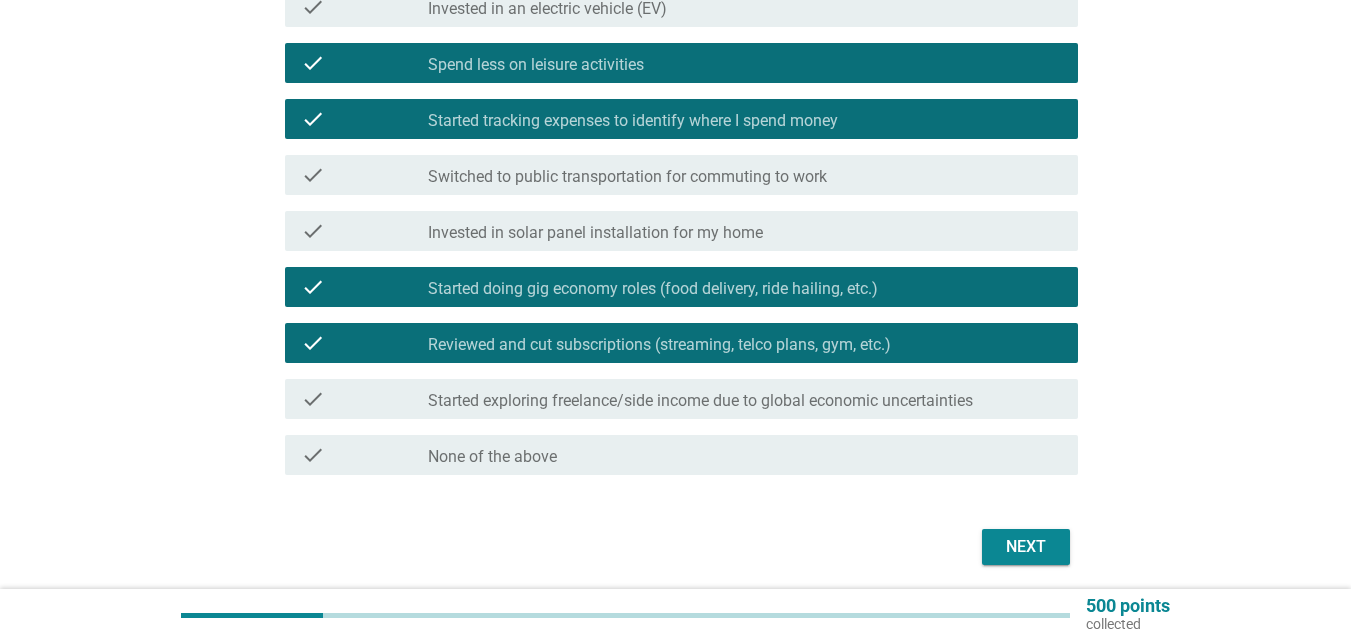 click on "check     check_box_outline_blank Started exploring freelance/side income due to global economic uncertainties" at bounding box center (675, 399) 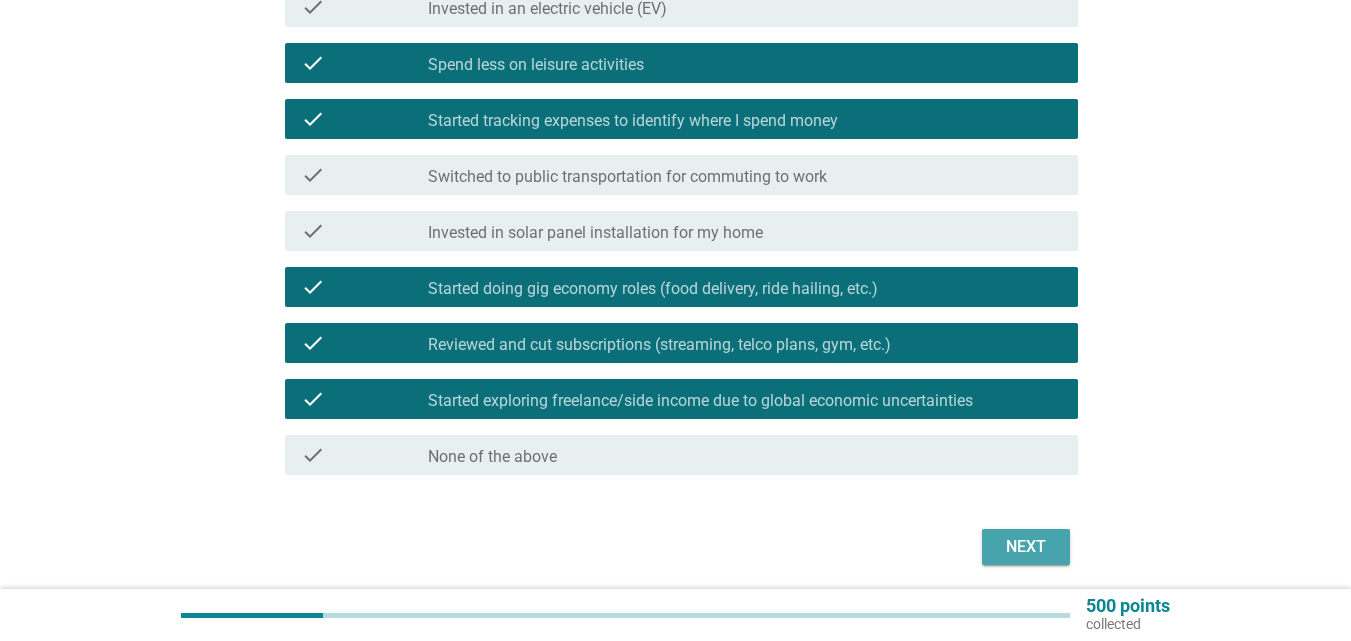 click on "Next" at bounding box center (1026, 547) 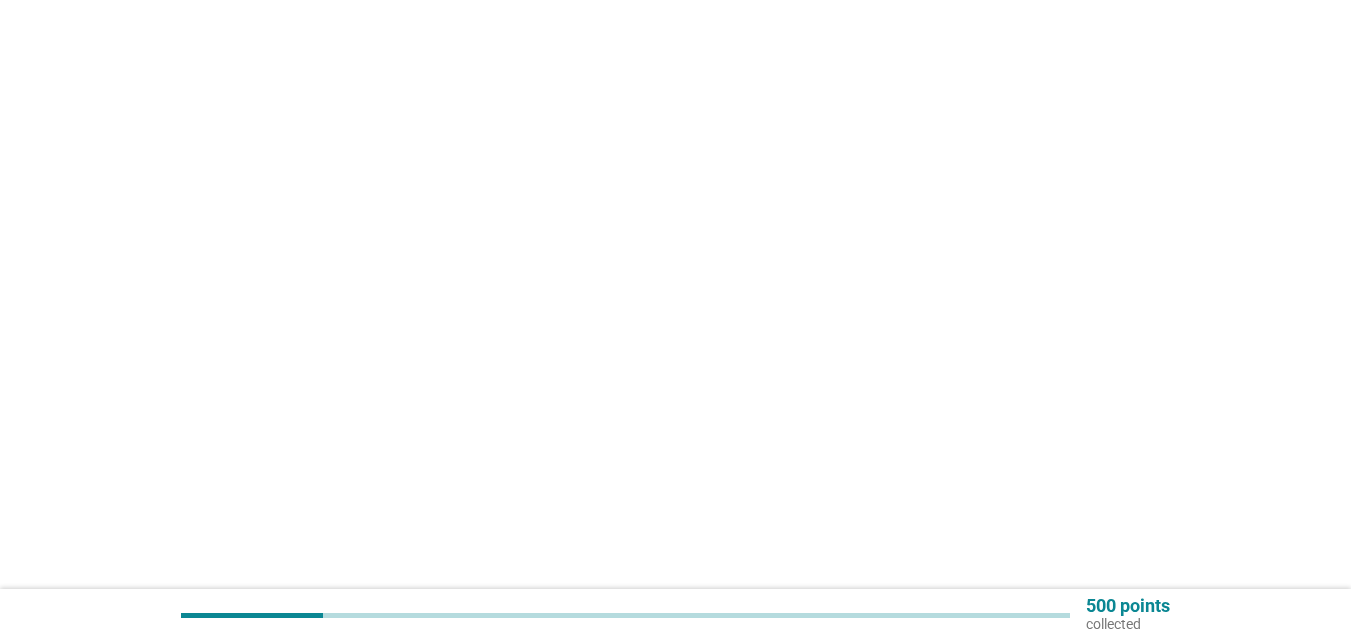 scroll, scrollTop: 0, scrollLeft: 0, axis: both 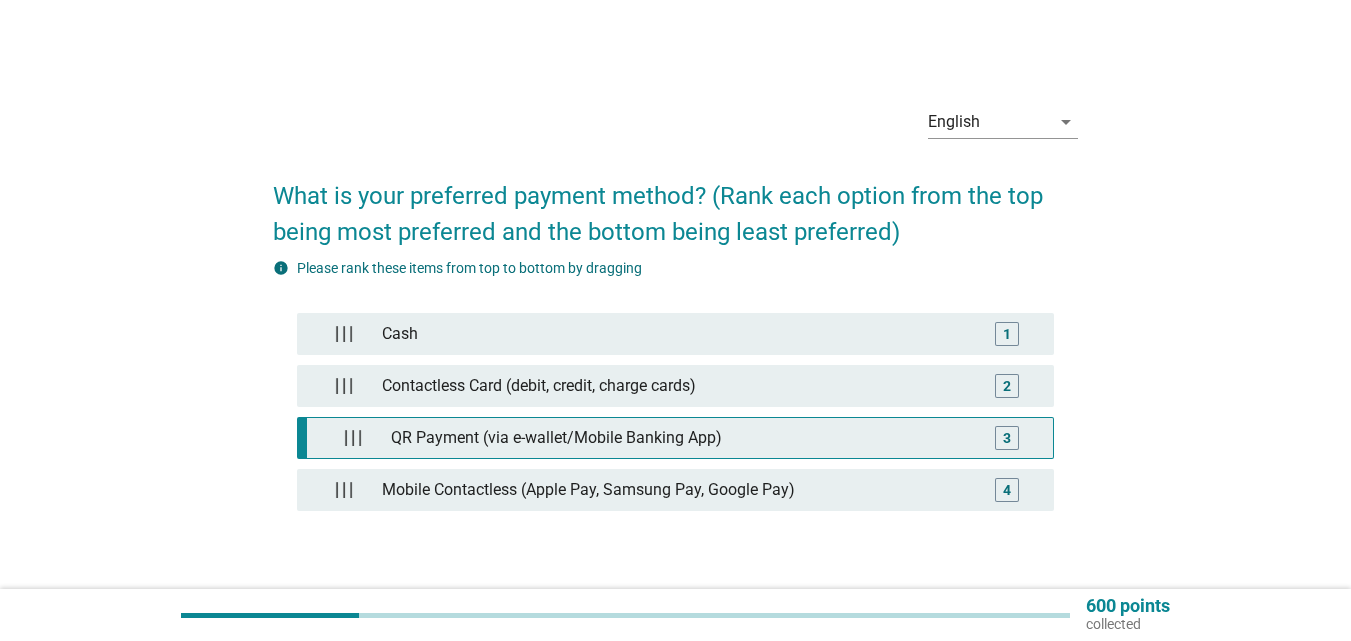 click on "Cash    1   Contactless Card (debit, credit, charge cards)    2   QR Payment (via e-wallet/Mobile Banking App)    3   Mobile Contactless (Apple Pay, Samsung Pay, Google Pay)   4" at bounding box center [675, 422] 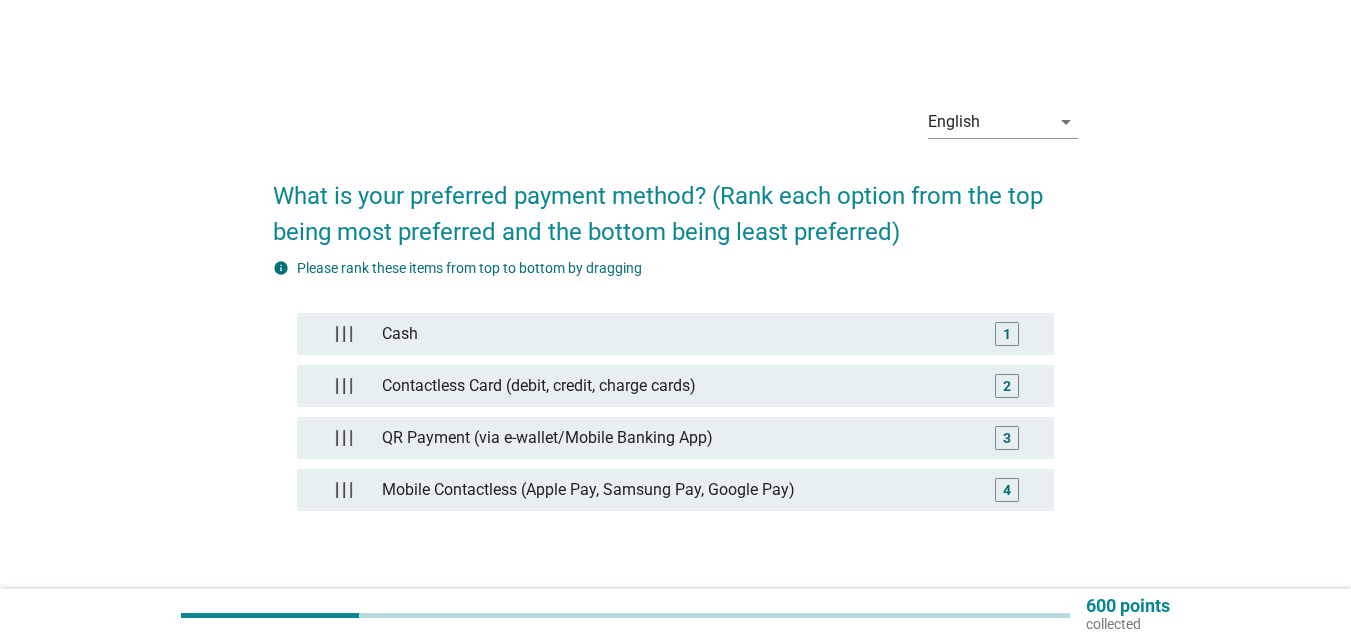 click on "Cash    1   Contactless Card (debit, credit, charge cards)    2   QR Payment (via e-wallet/Mobile Banking App)    3   Mobile Contactless (Apple Pay, Samsung Pay, Google Pay)   4" at bounding box center (675, 422) 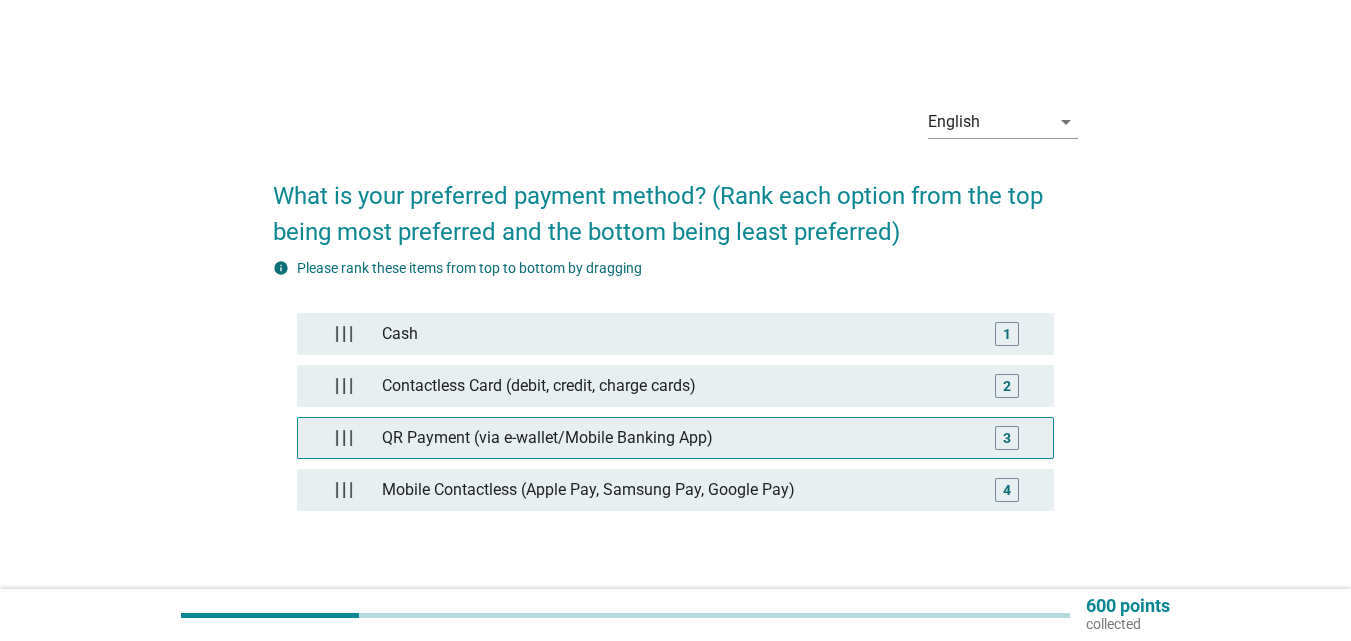 click on "3" at bounding box center [1007, 438] 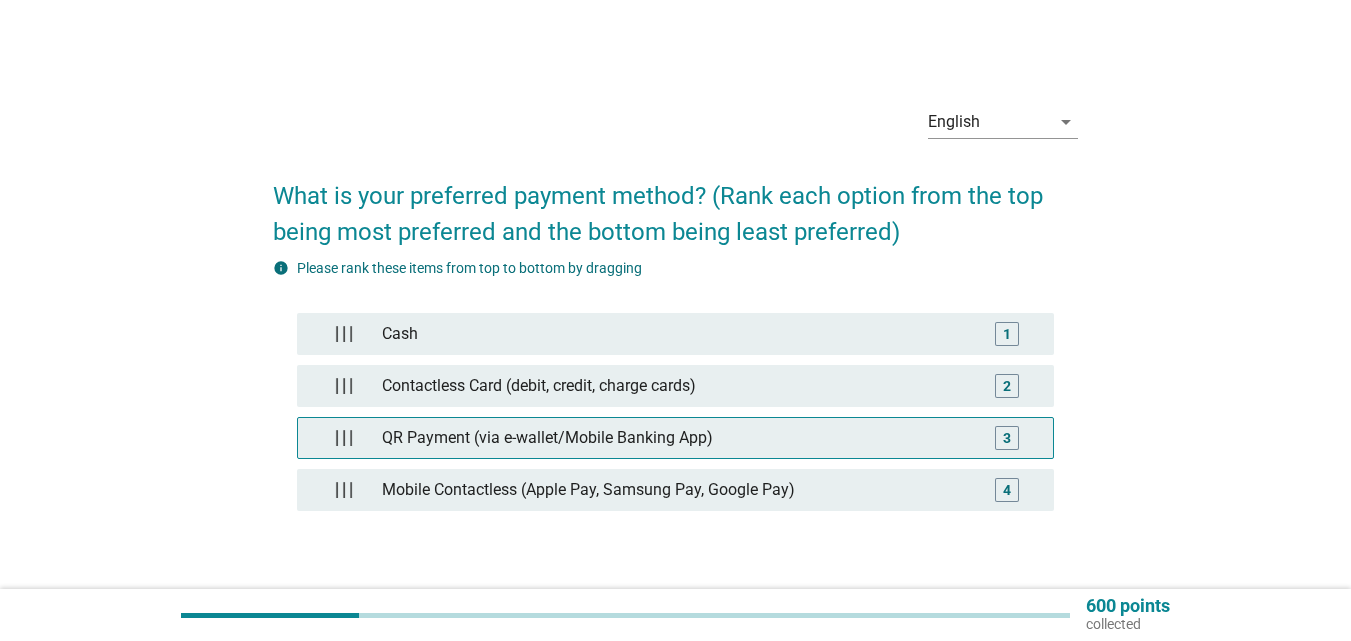 type 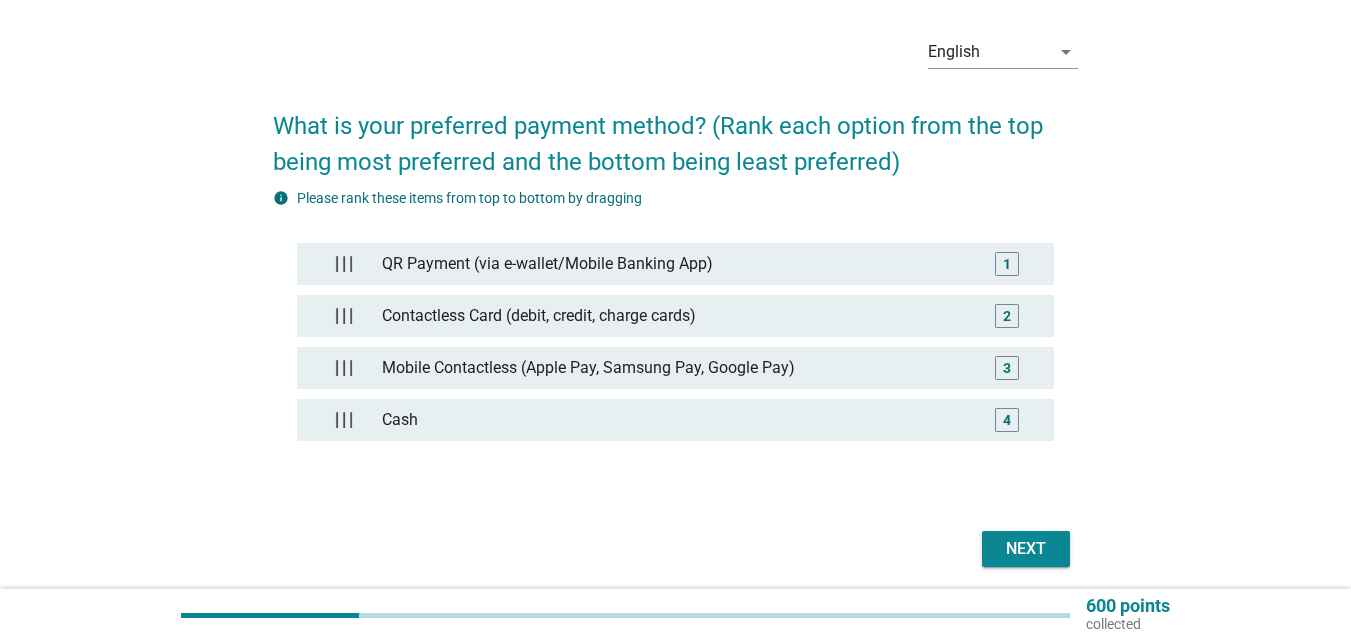scroll, scrollTop: 144, scrollLeft: 0, axis: vertical 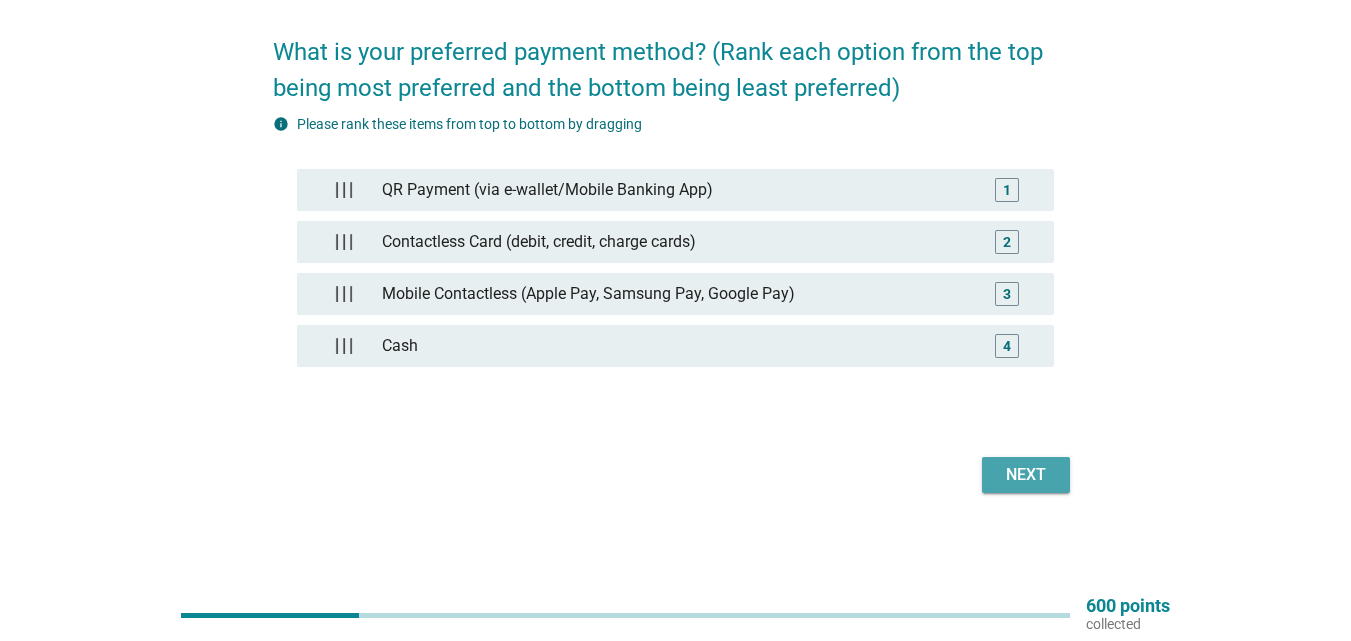 click on "Next" at bounding box center (1026, 475) 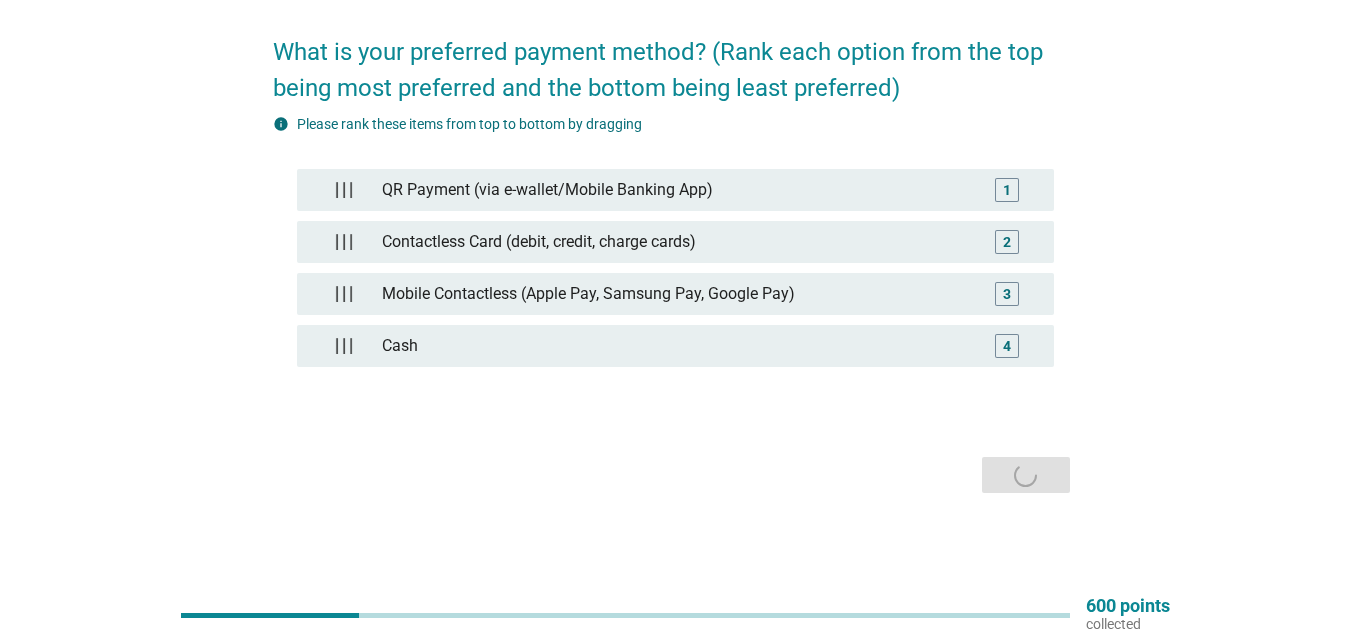 scroll, scrollTop: 0, scrollLeft: 0, axis: both 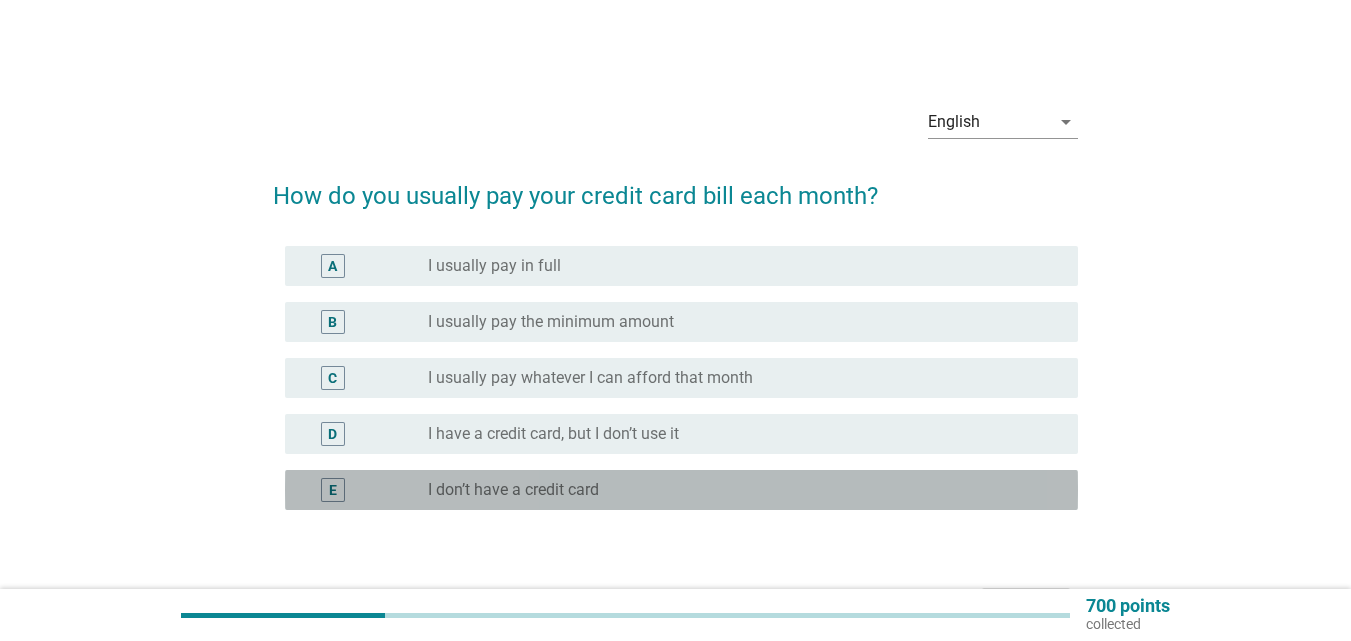 click on "I don’t have a credit card" at bounding box center [513, 490] 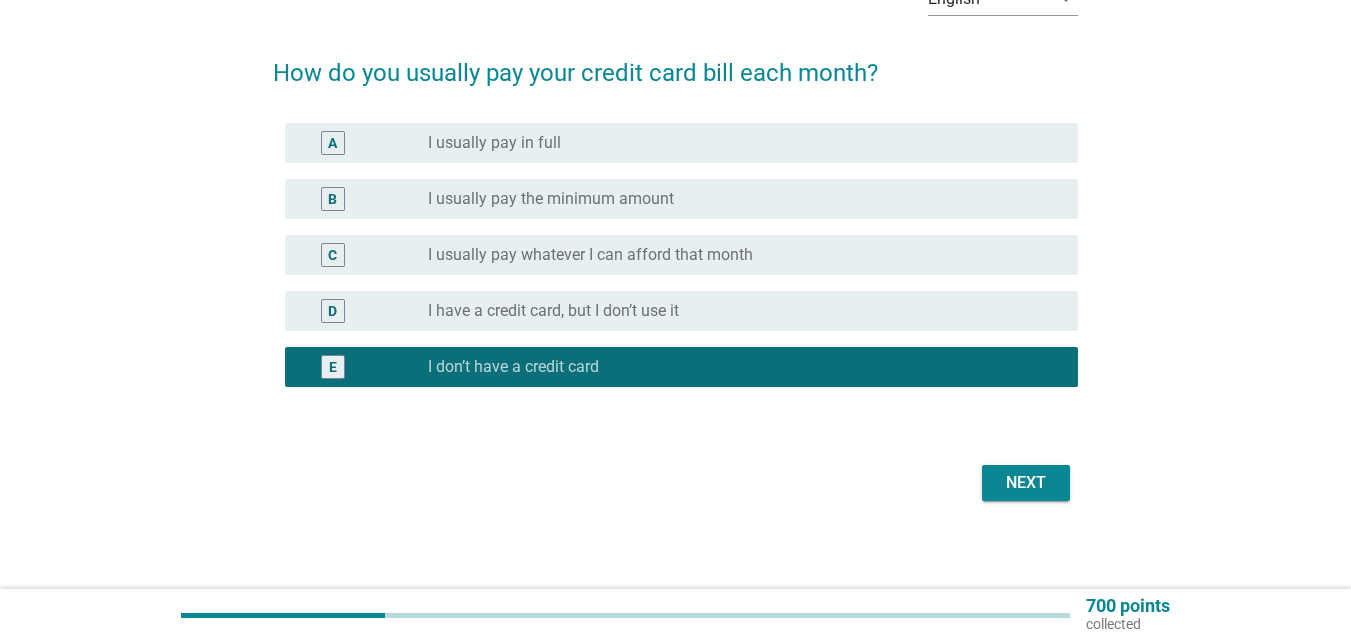scroll, scrollTop: 131, scrollLeft: 0, axis: vertical 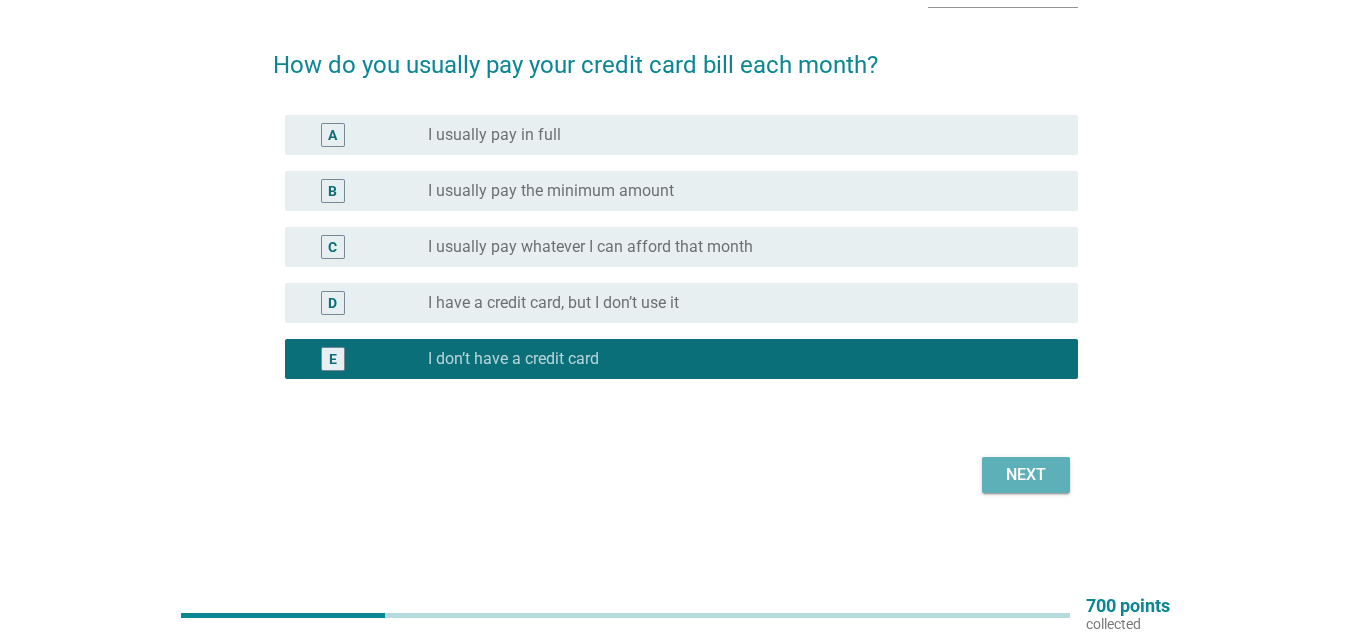 click on "Next" at bounding box center (1026, 475) 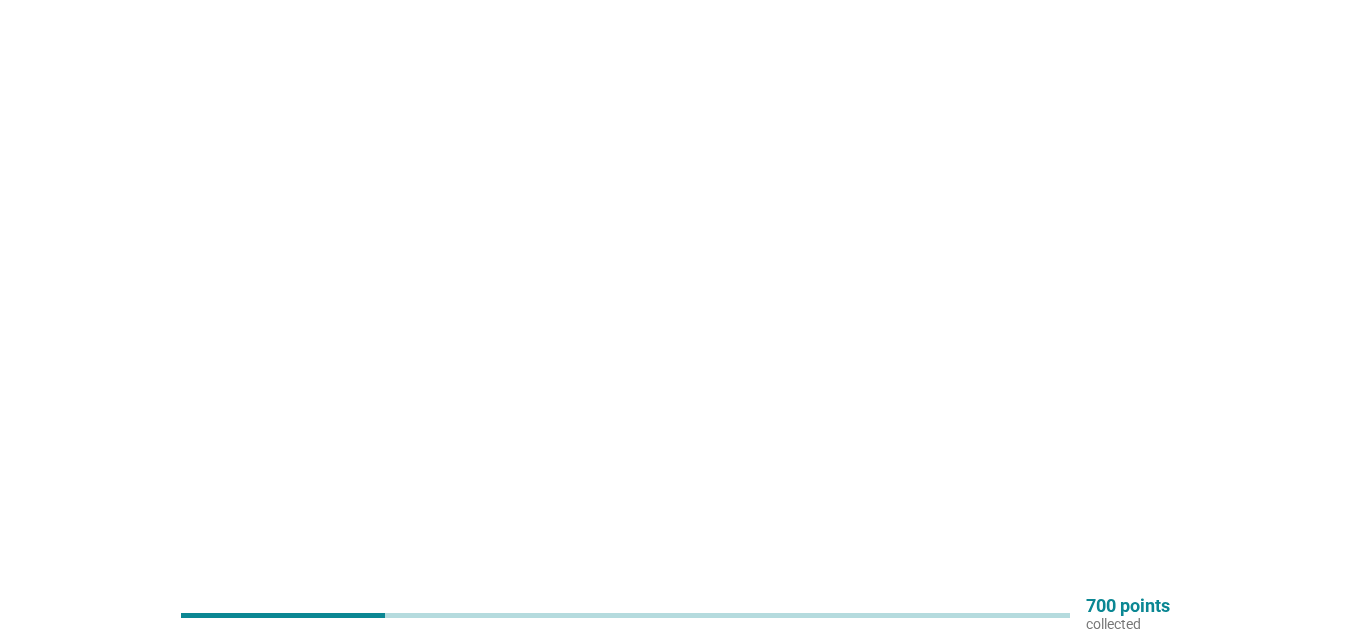 scroll, scrollTop: 0, scrollLeft: 0, axis: both 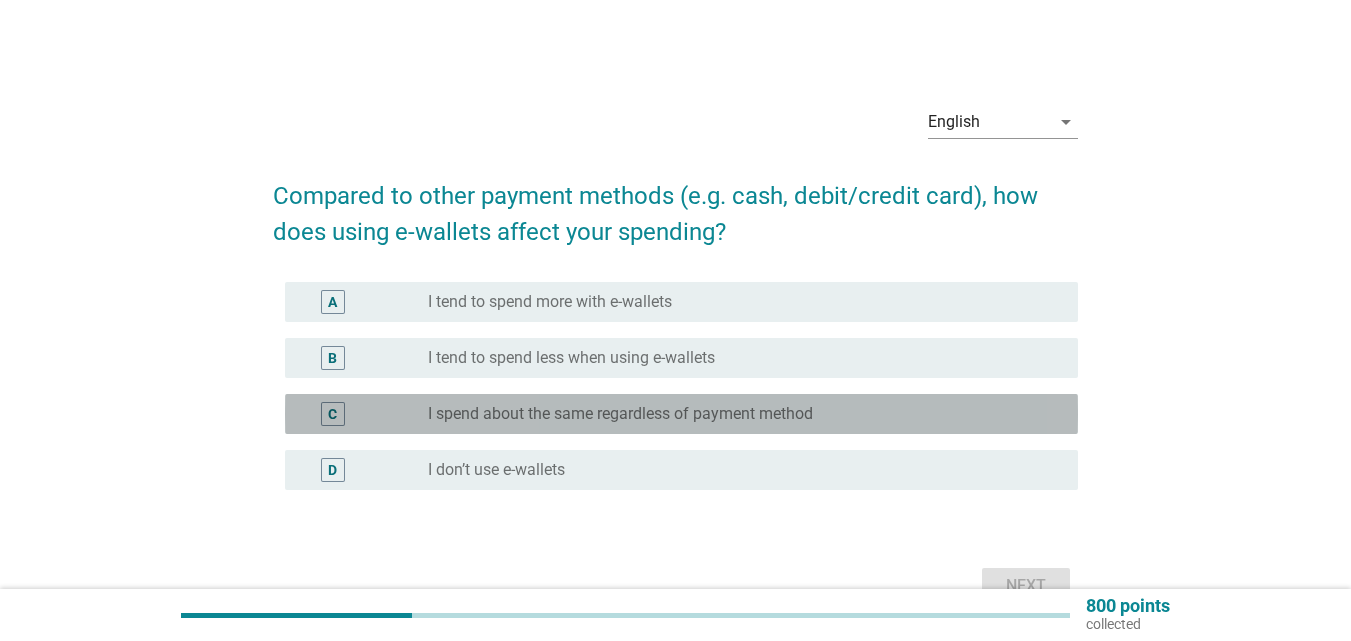 click on "radio_button_unchecked I spend about the same regardless of payment method" at bounding box center [745, 414] 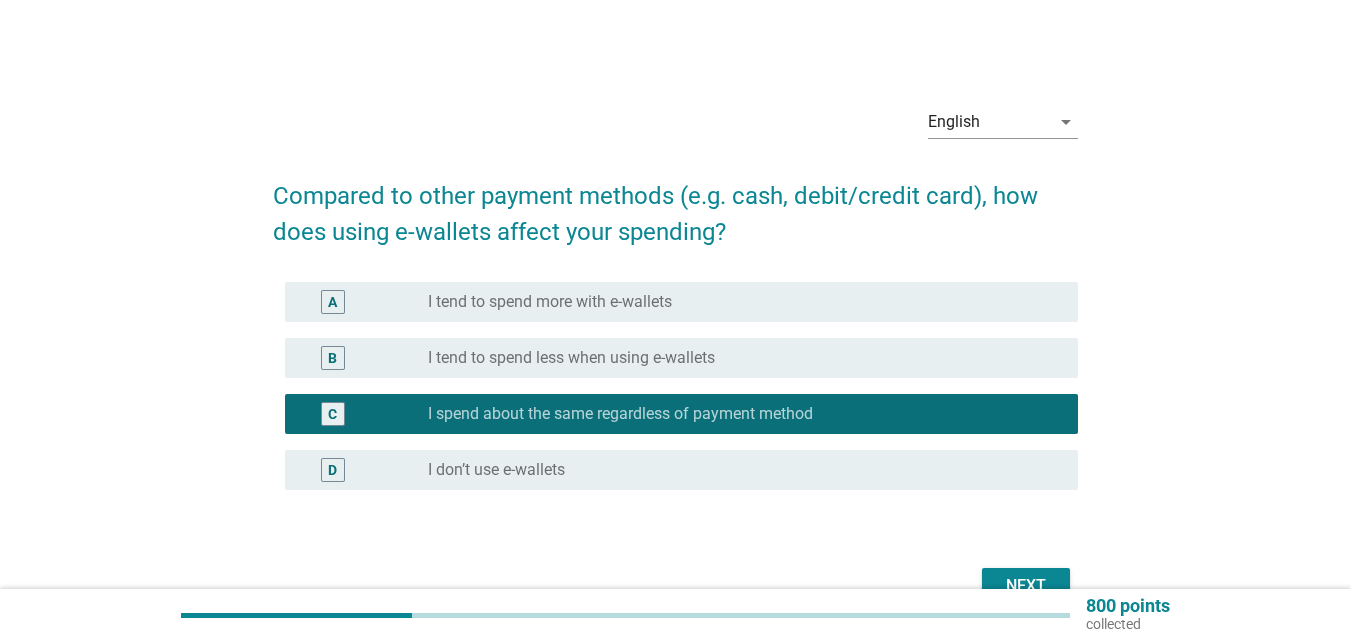 click on "Next" at bounding box center [1026, 586] 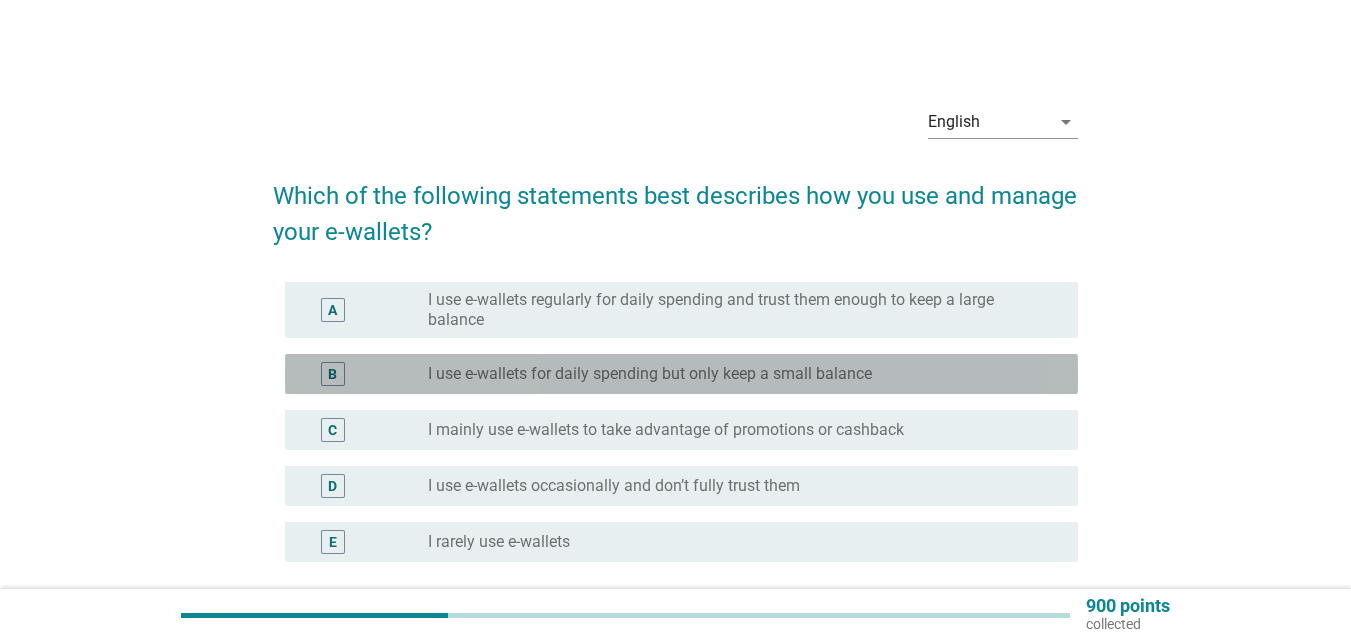 click on "I use e-wallets for daily spending but only keep a small balance" at bounding box center (650, 374) 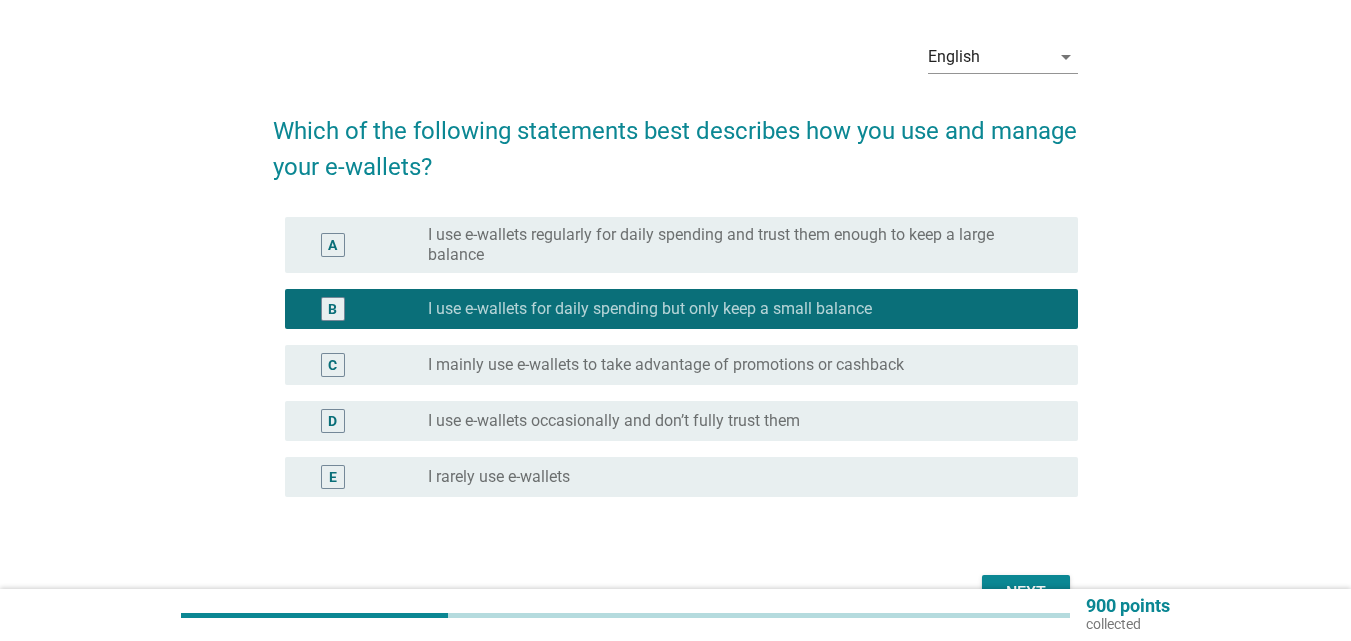 scroll, scrollTop: 100, scrollLeft: 0, axis: vertical 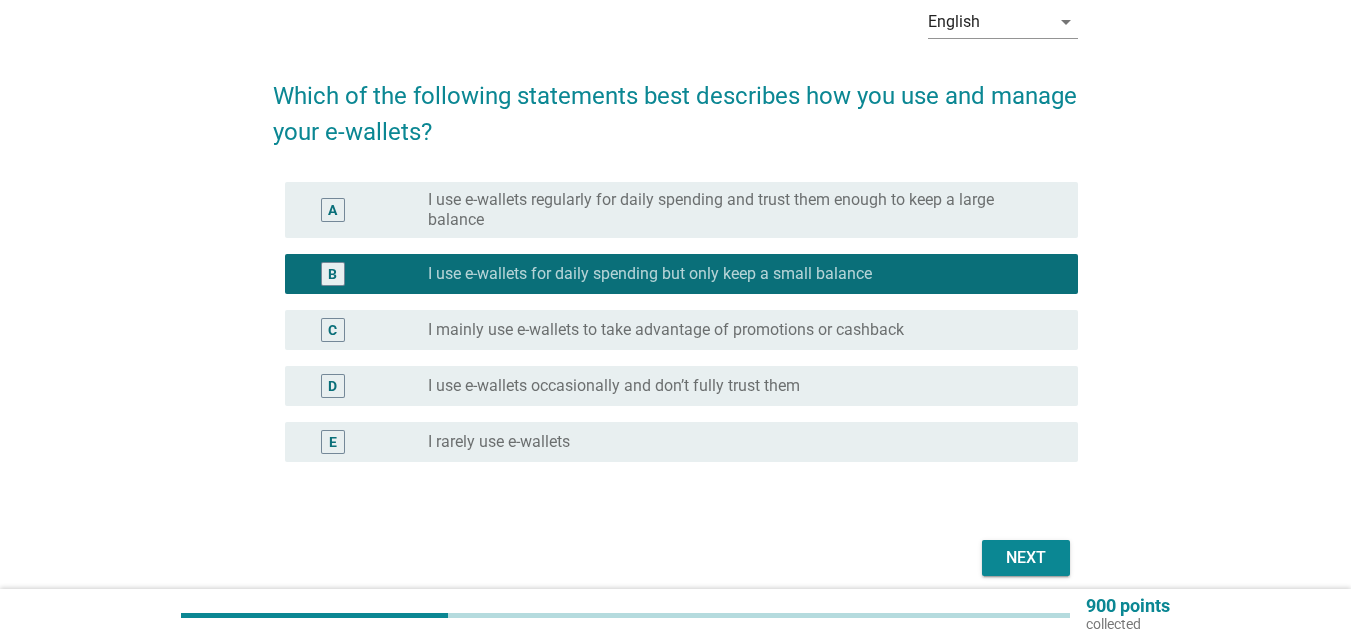 click on "Next" at bounding box center (1026, 558) 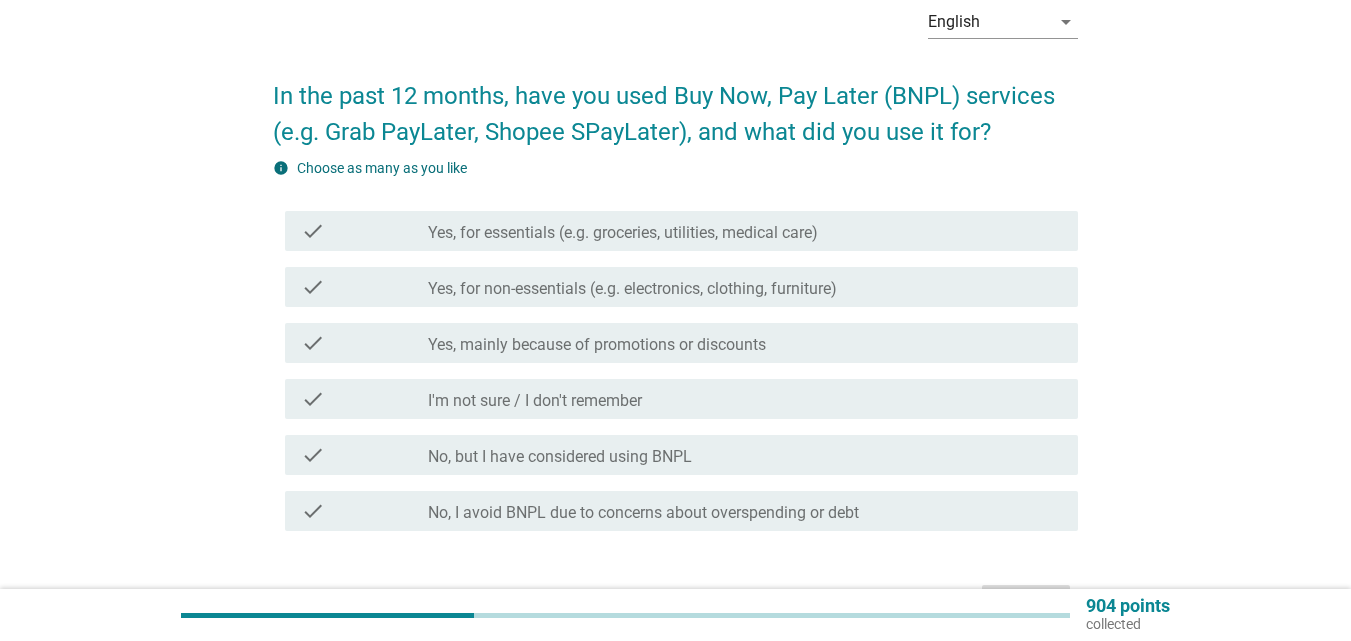 scroll, scrollTop: 0, scrollLeft: 0, axis: both 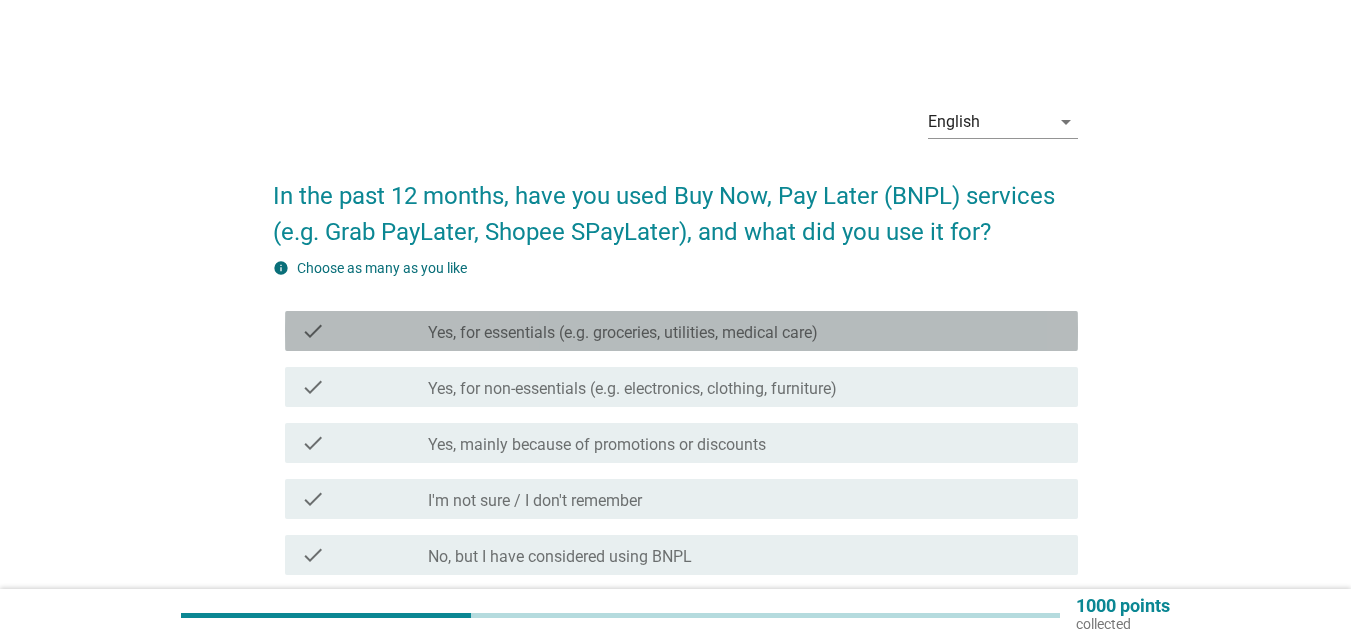 click on "Yes, for essentials (e.g. groceries, utilities, medical care)" at bounding box center (623, 333) 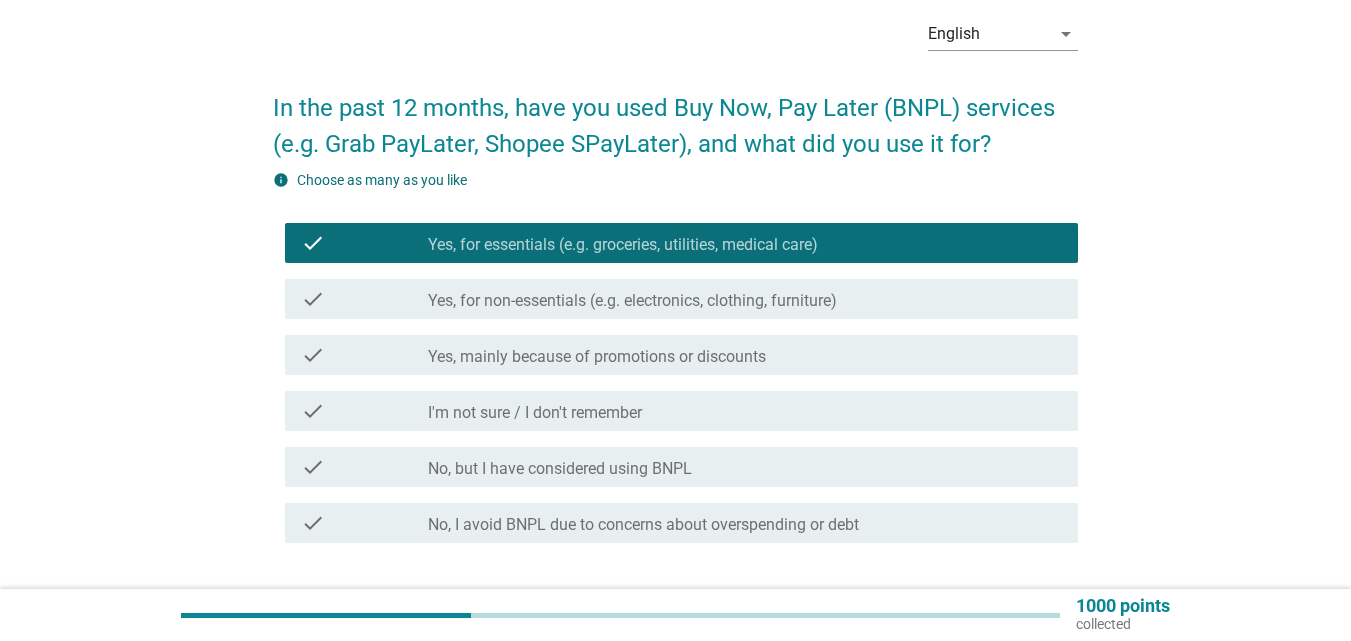 scroll, scrollTop: 200, scrollLeft: 0, axis: vertical 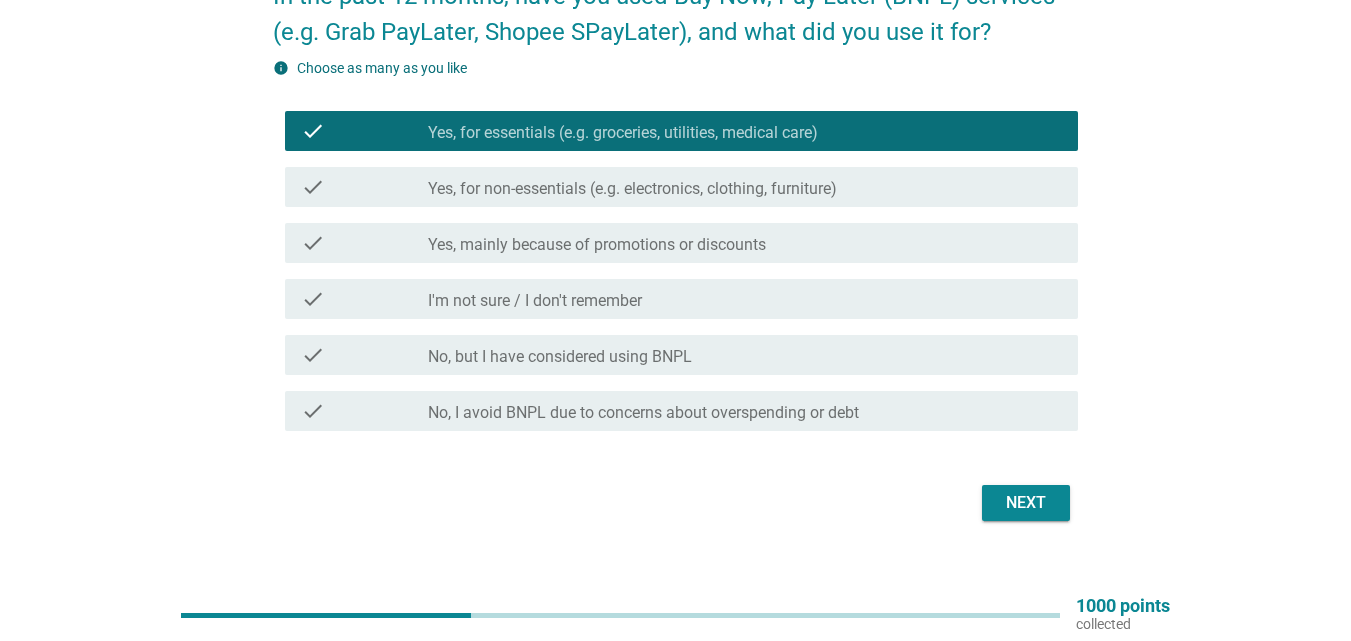 click on "Yes, for non-essentials (e.g. electronics, clothing, furniture)" at bounding box center [632, 189] 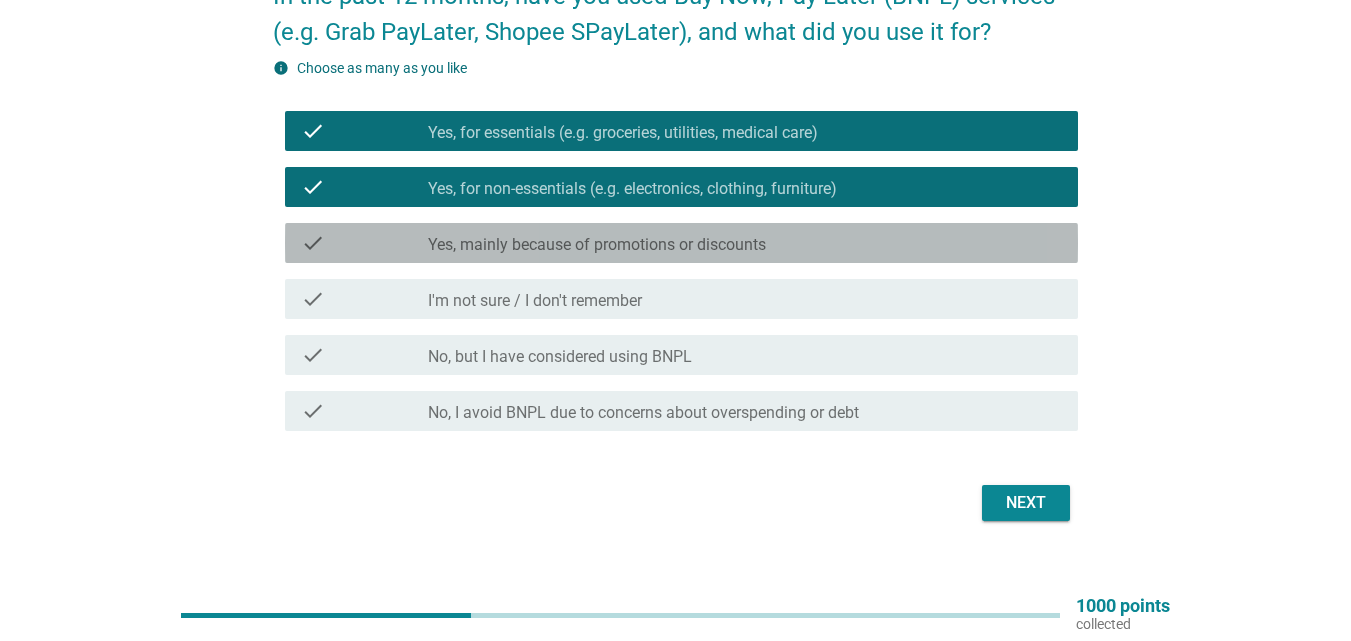 click on "Yes, mainly because of promotions or discounts" at bounding box center [597, 245] 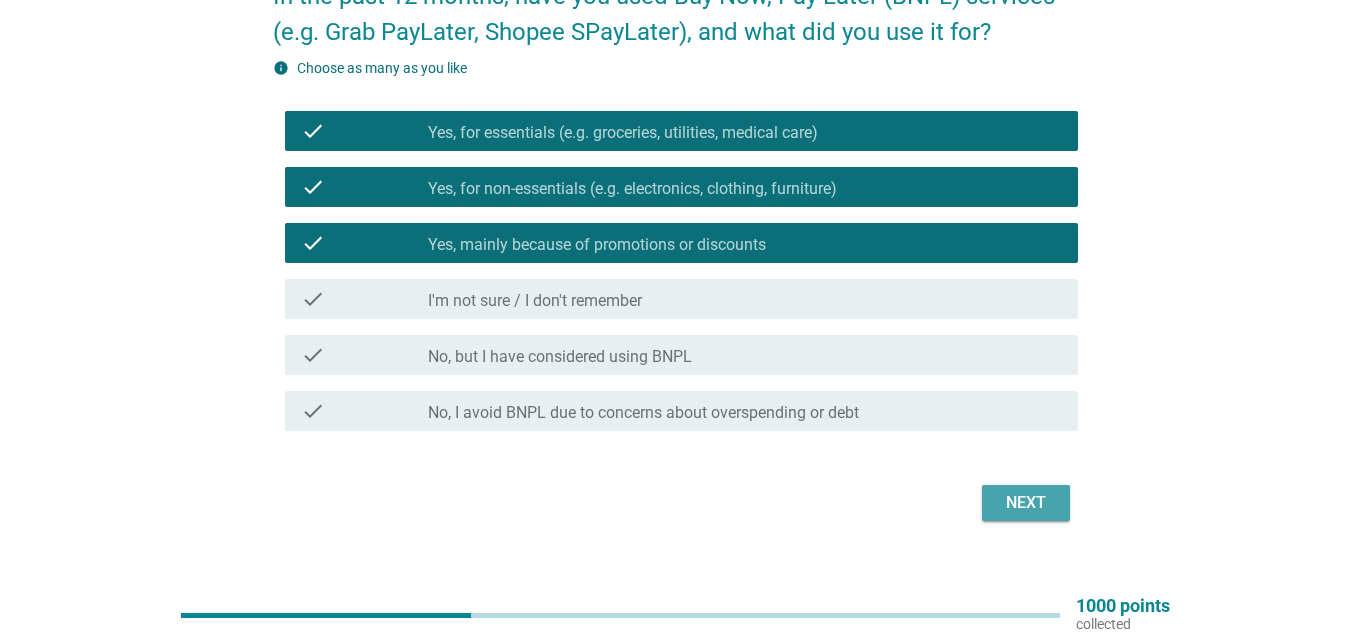 click on "Next" at bounding box center [1026, 503] 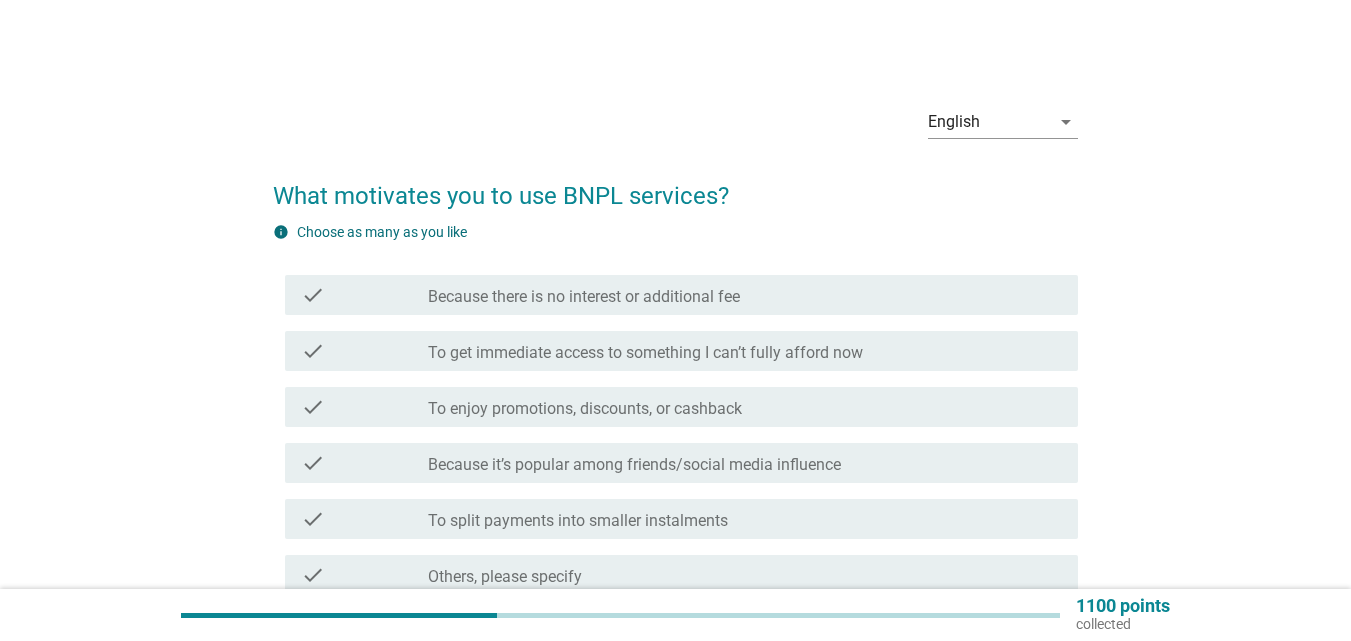 scroll, scrollTop: 100, scrollLeft: 0, axis: vertical 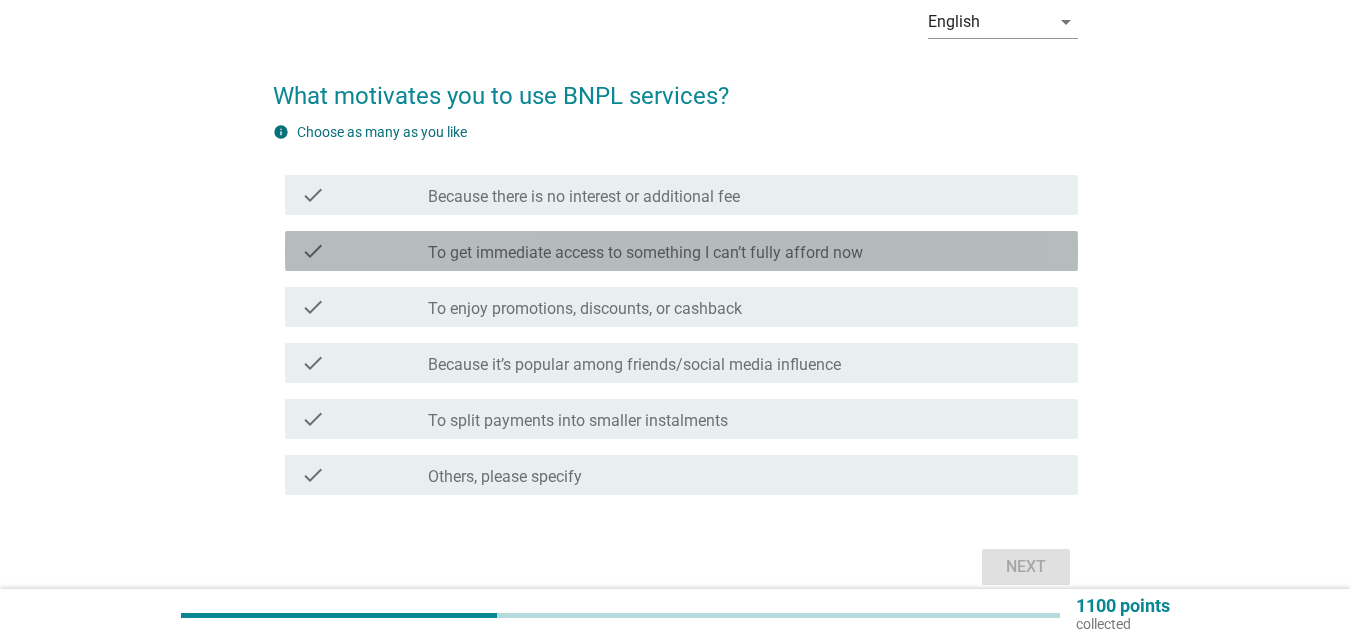 click on "To get immediate access to something I can’t fully afford now" at bounding box center (645, 253) 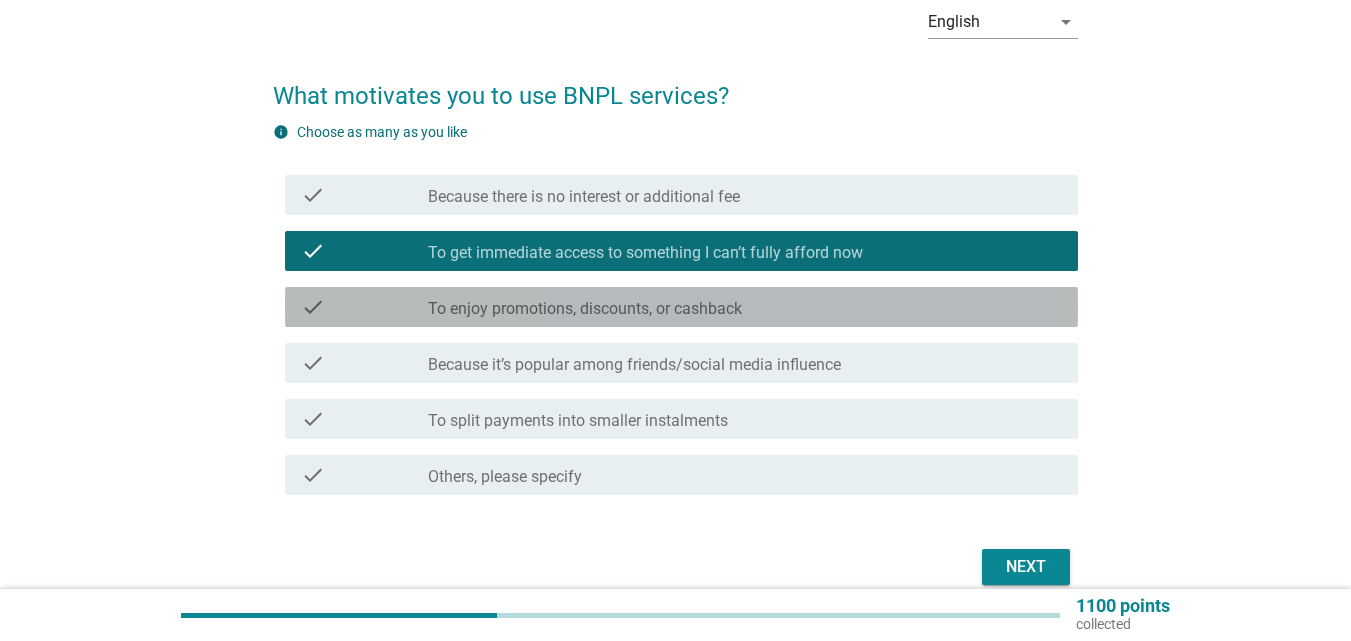 click on "check     check_box_outline_blank To enjoy promotions, discounts, or cashback" at bounding box center [681, 307] 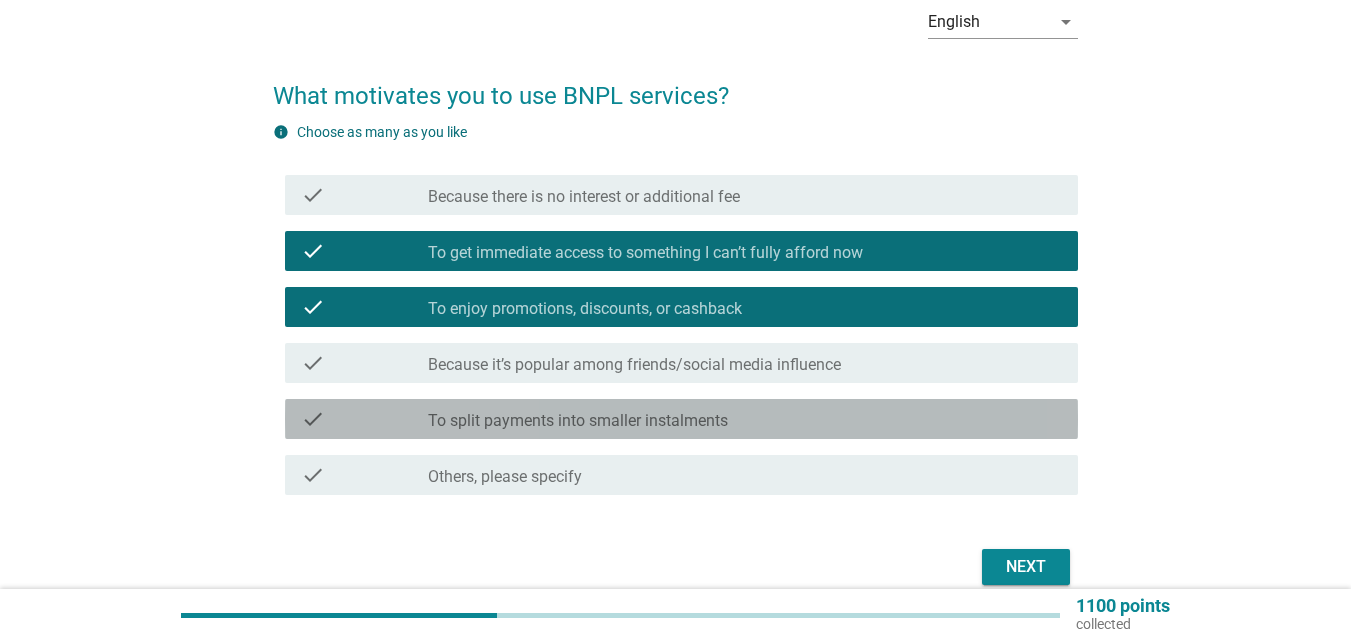 click on "To split payments into smaller instalments" at bounding box center [578, 421] 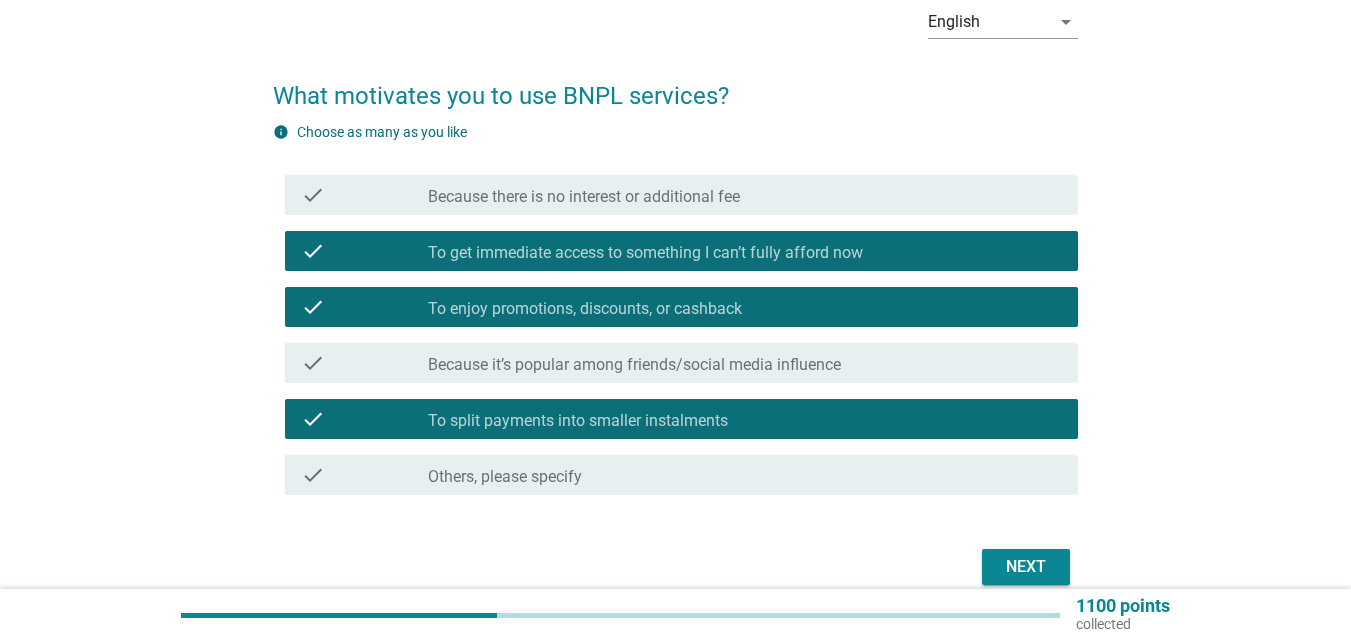 click on "Next" at bounding box center (1026, 567) 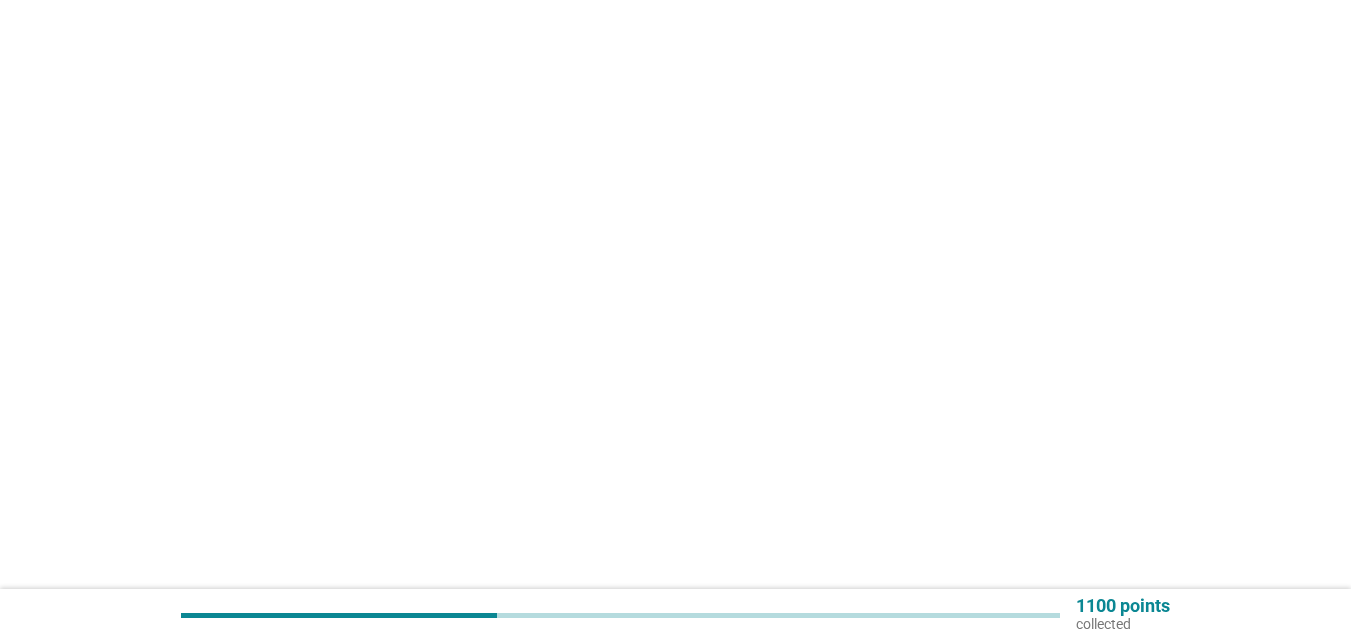 scroll, scrollTop: 0, scrollLeft: 0, axis: both 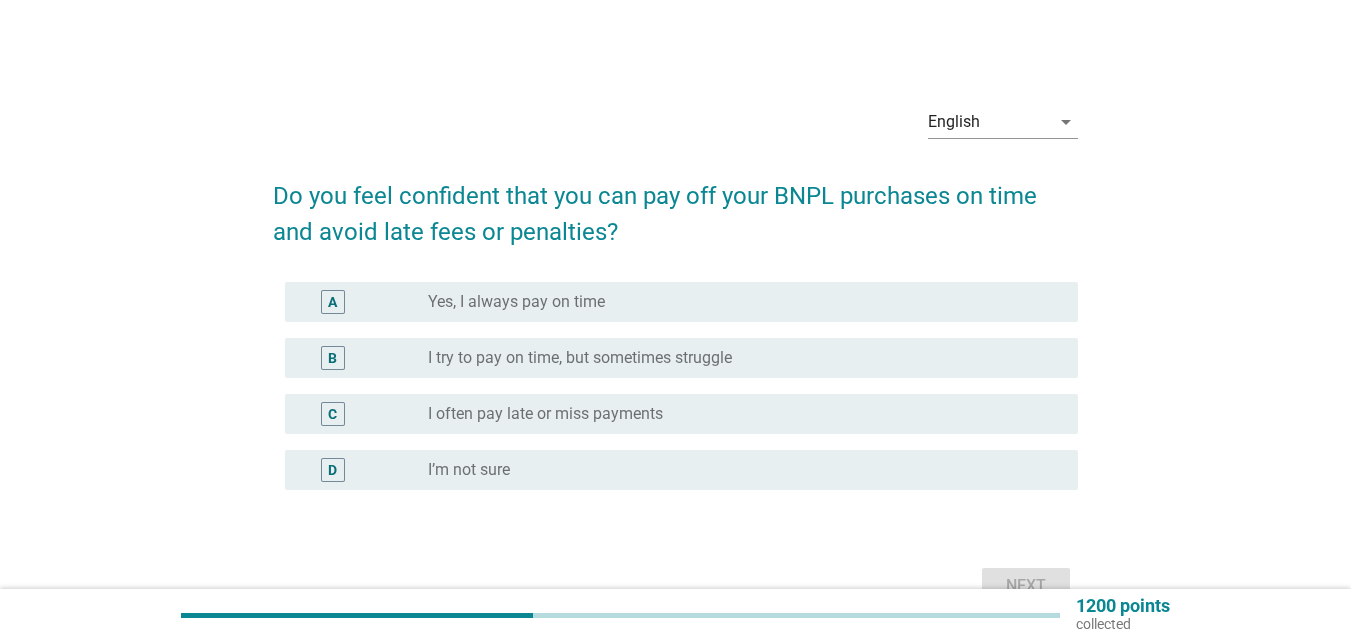 click on "Yes, I always pay on time" at bounding box center (516, 302) 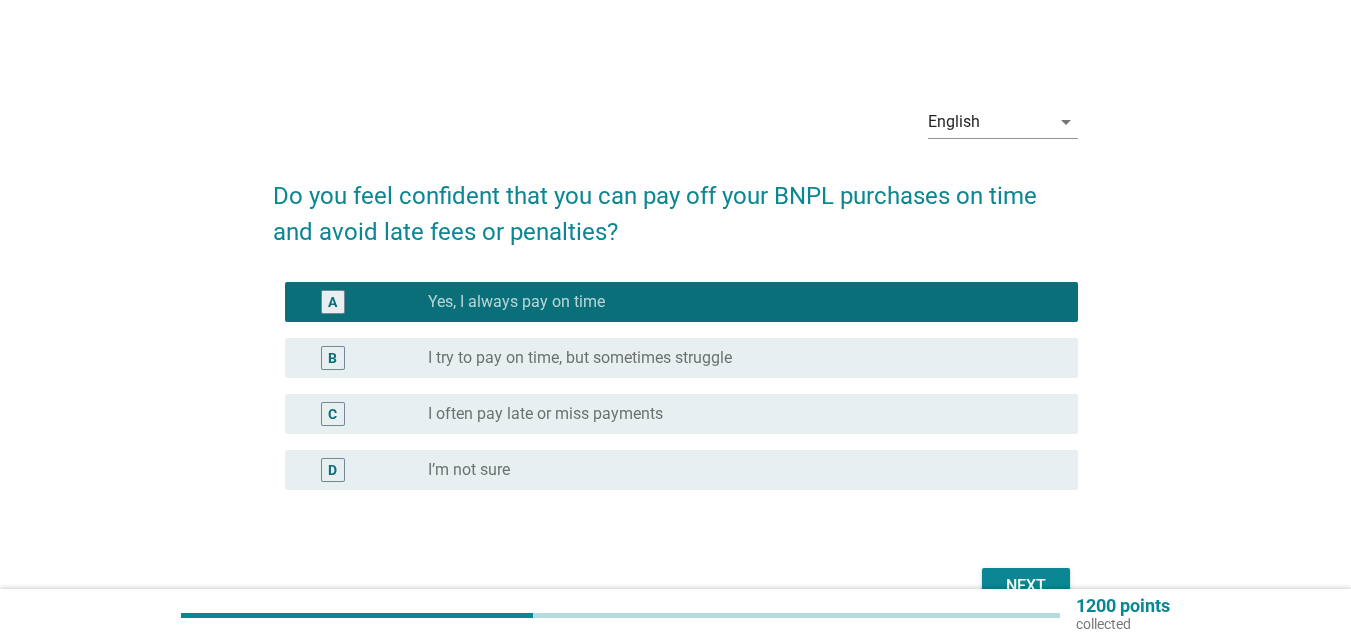 click on "Next" at bounding box center [1026, 586] 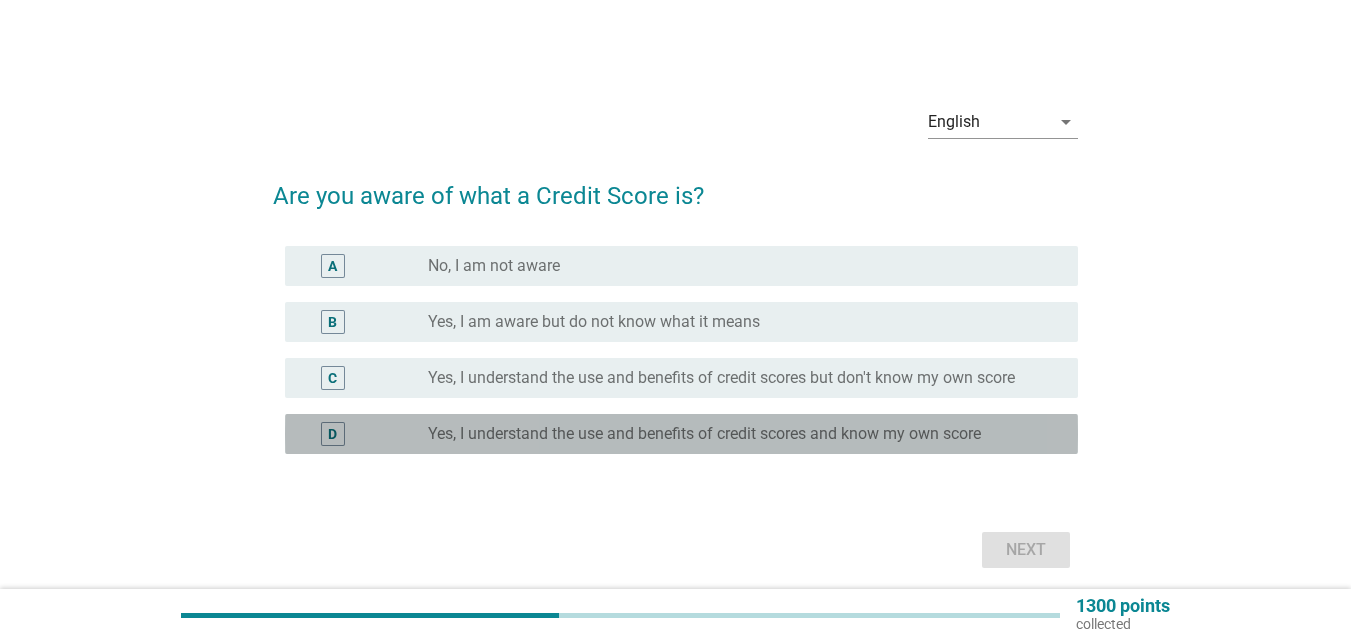 click on "Yes, I understand the use and benefits of credit scores and know my own score" at bounding box center (704, 434) 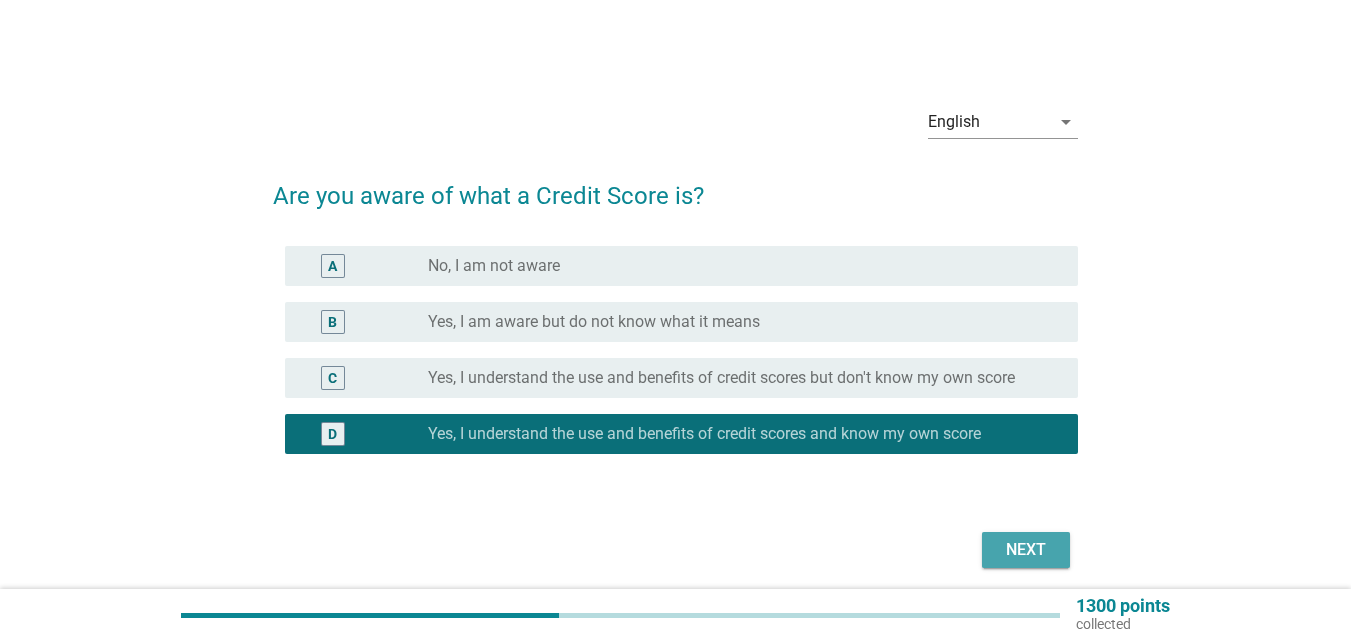 click on "Next" at bounding box center (1026, 550) 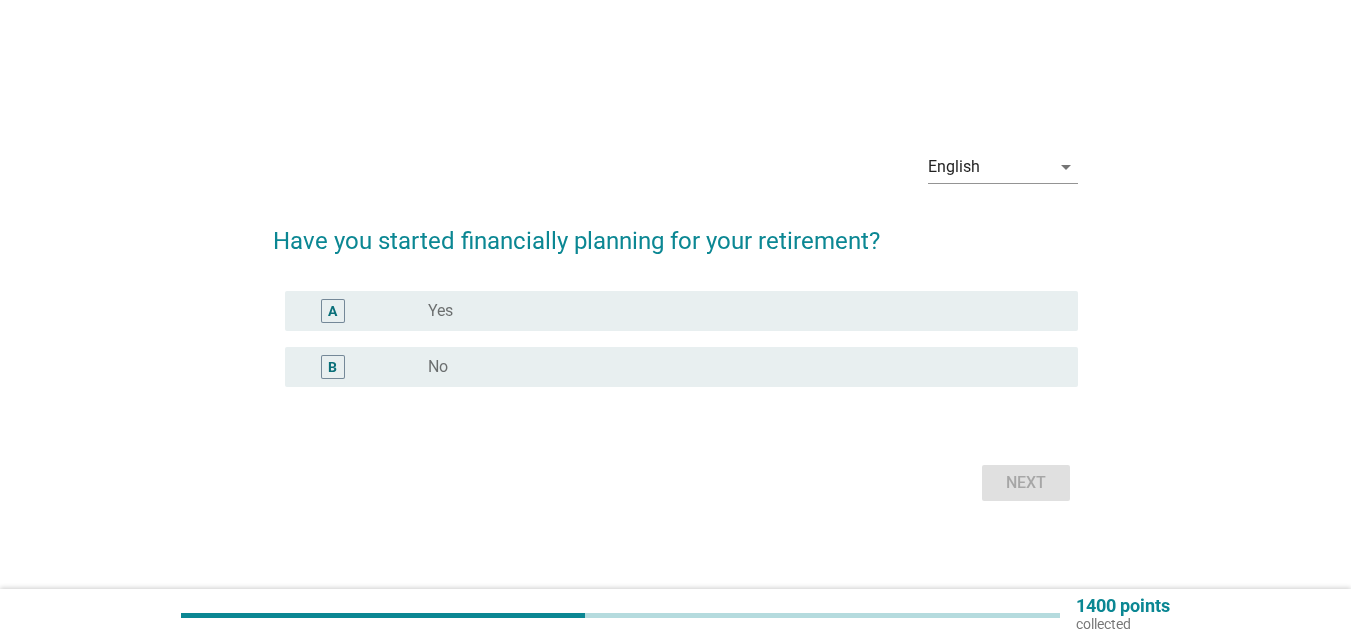 click on "B     radio_button_unchecked No" at bounding box center (681, 367) 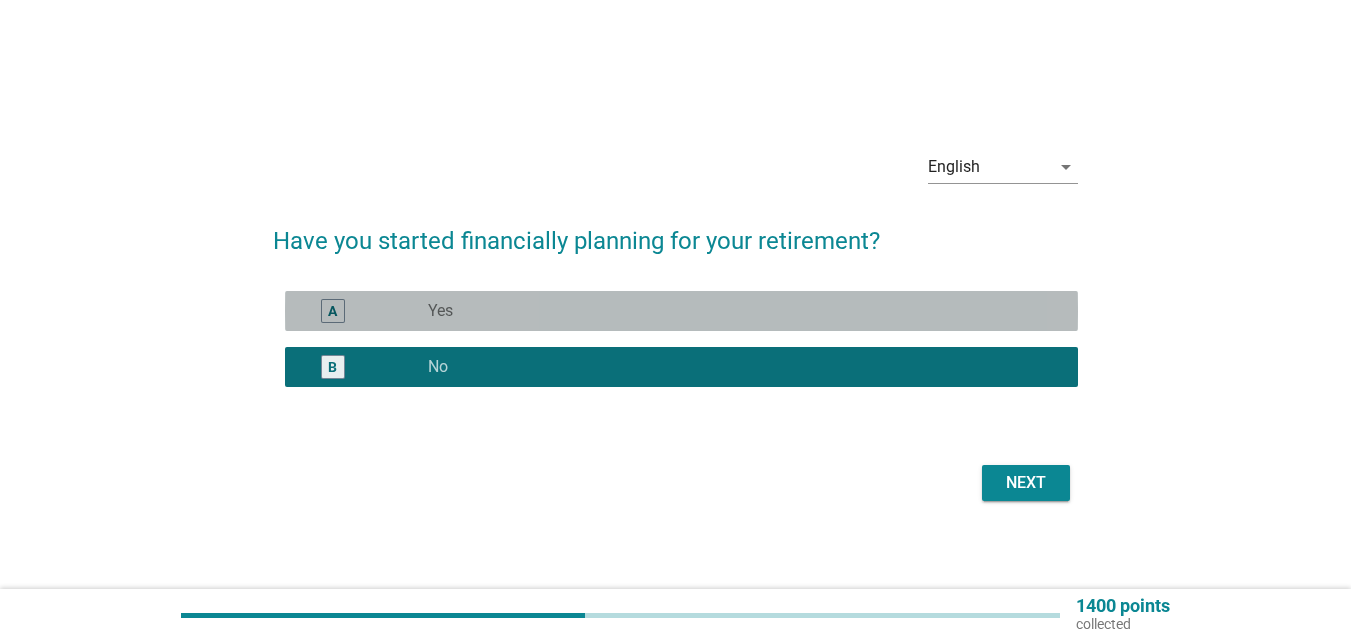 click on "radio_button_unchecked Yes" at bounding box center [737, 311] 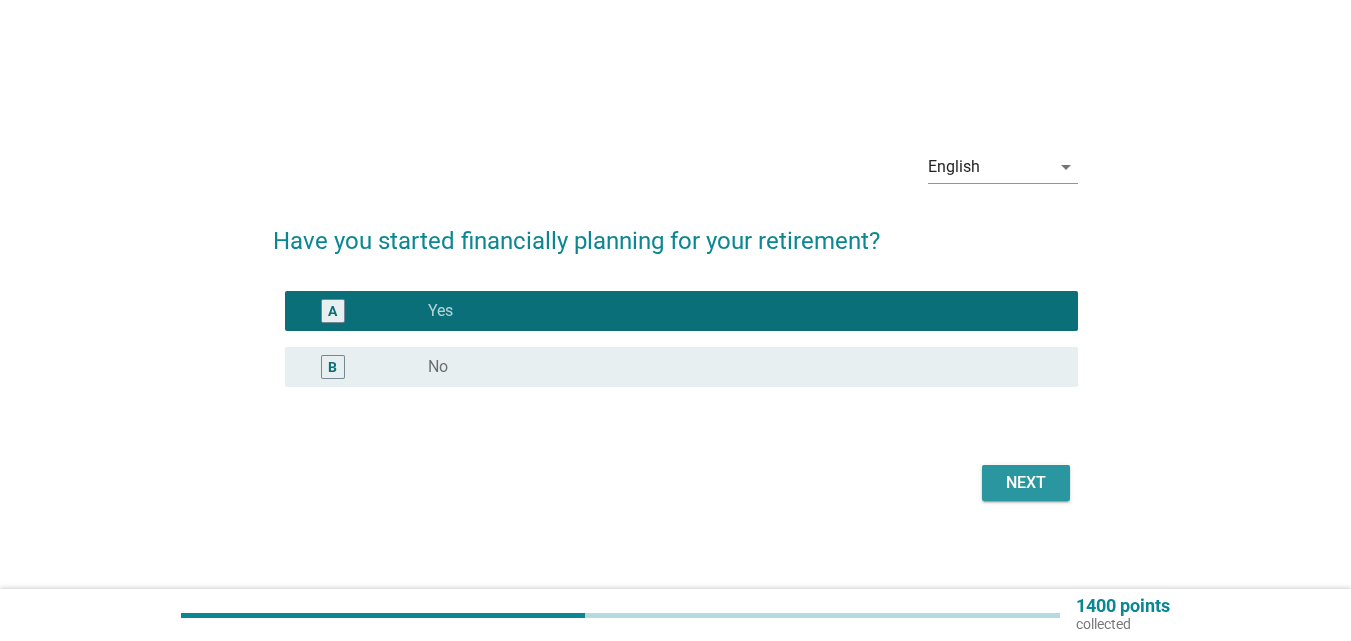 click on "Next" at bounding box center [1026, 483] 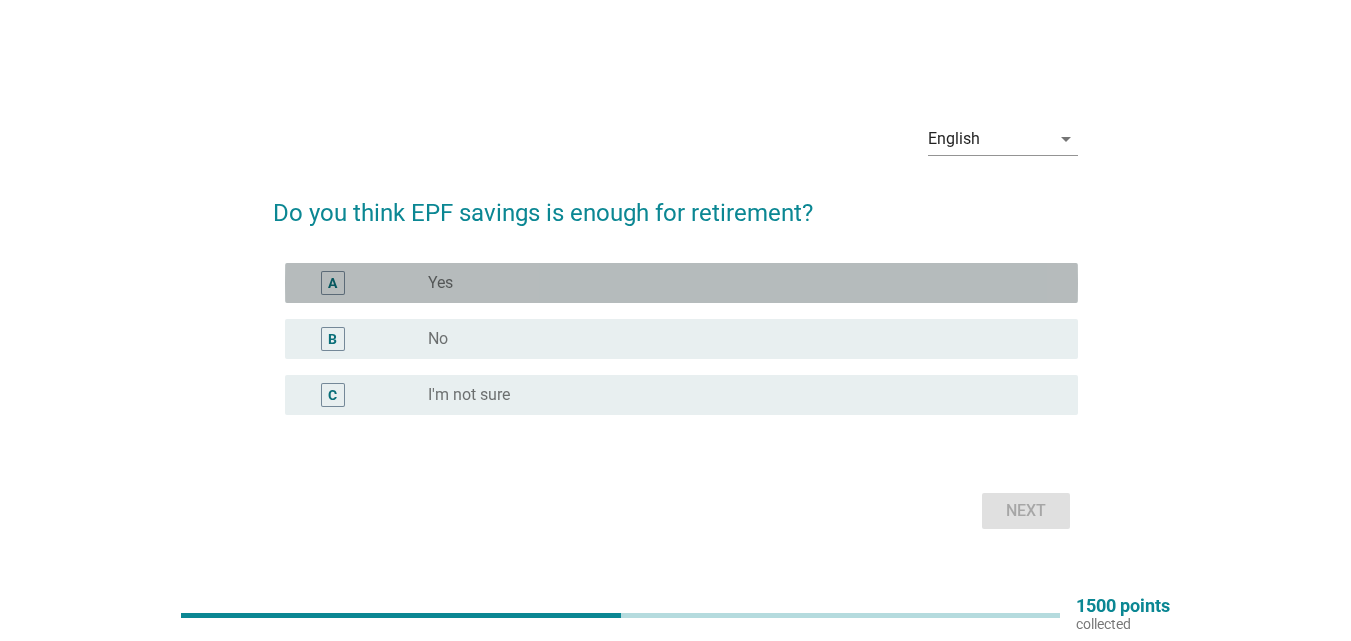 click on "radio_button_unchecked Yes" at bounding box center [737, 283] 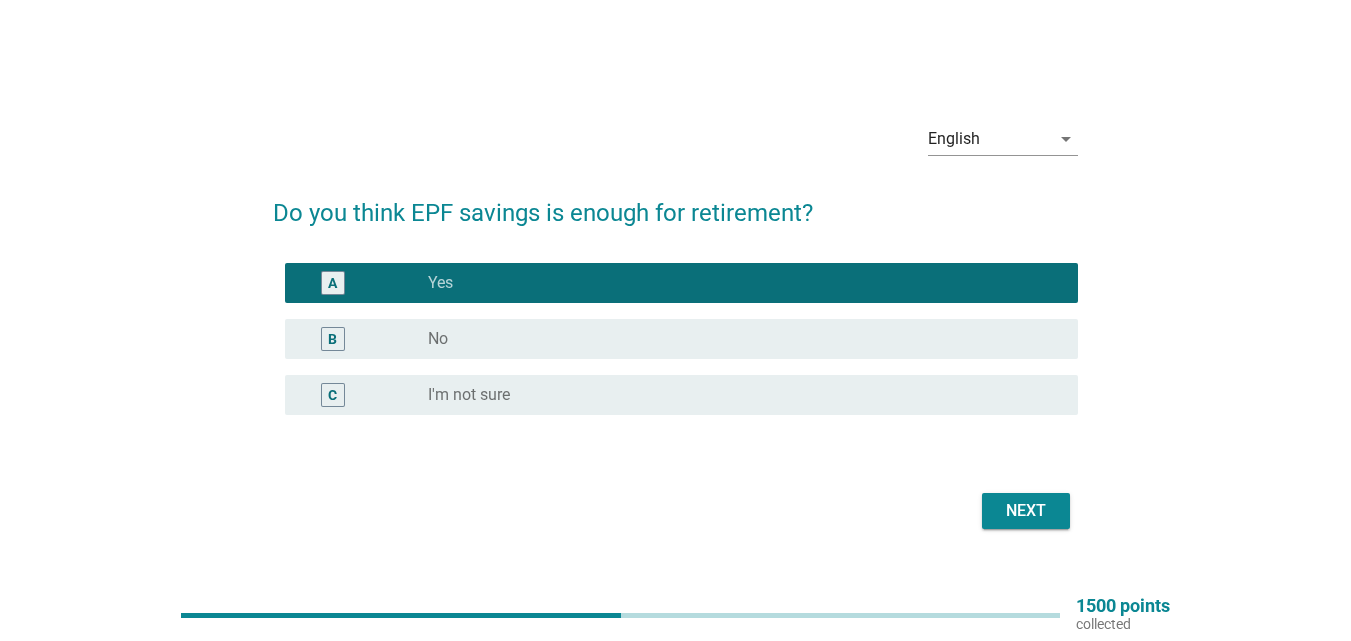 click on "Next" at bounding box center [1026, 511] 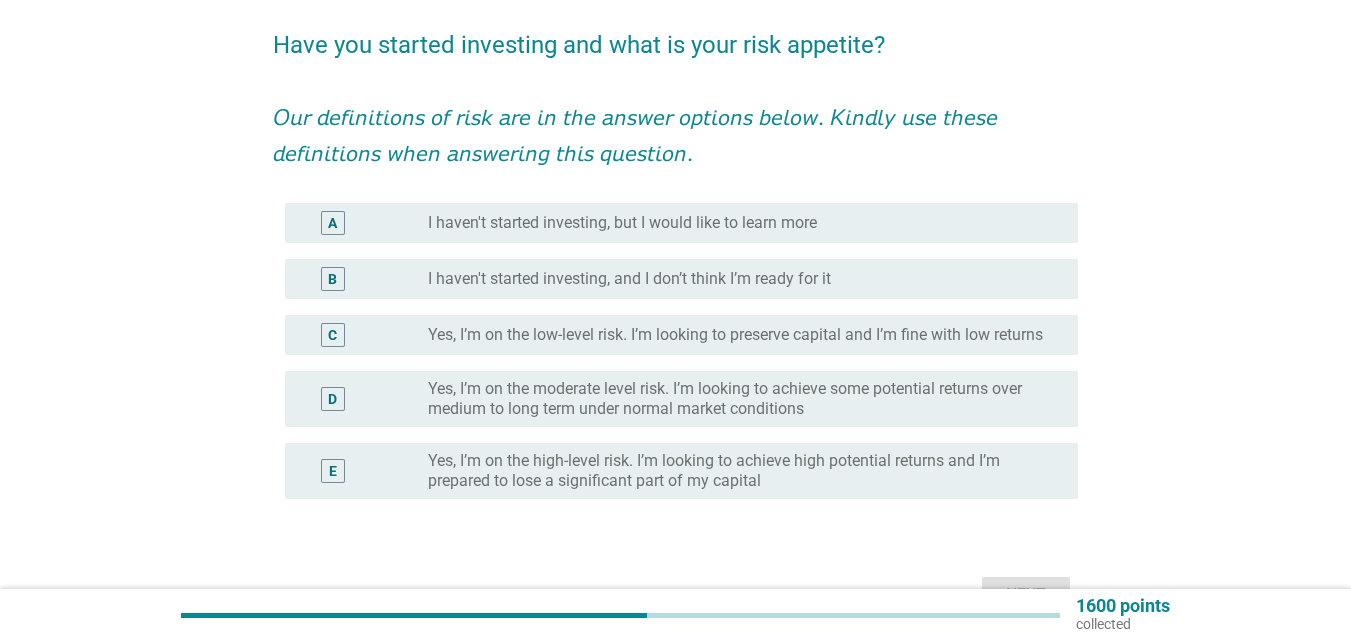 scroll, scrollTop: 200, scrollLeft: 0, axis: vertical 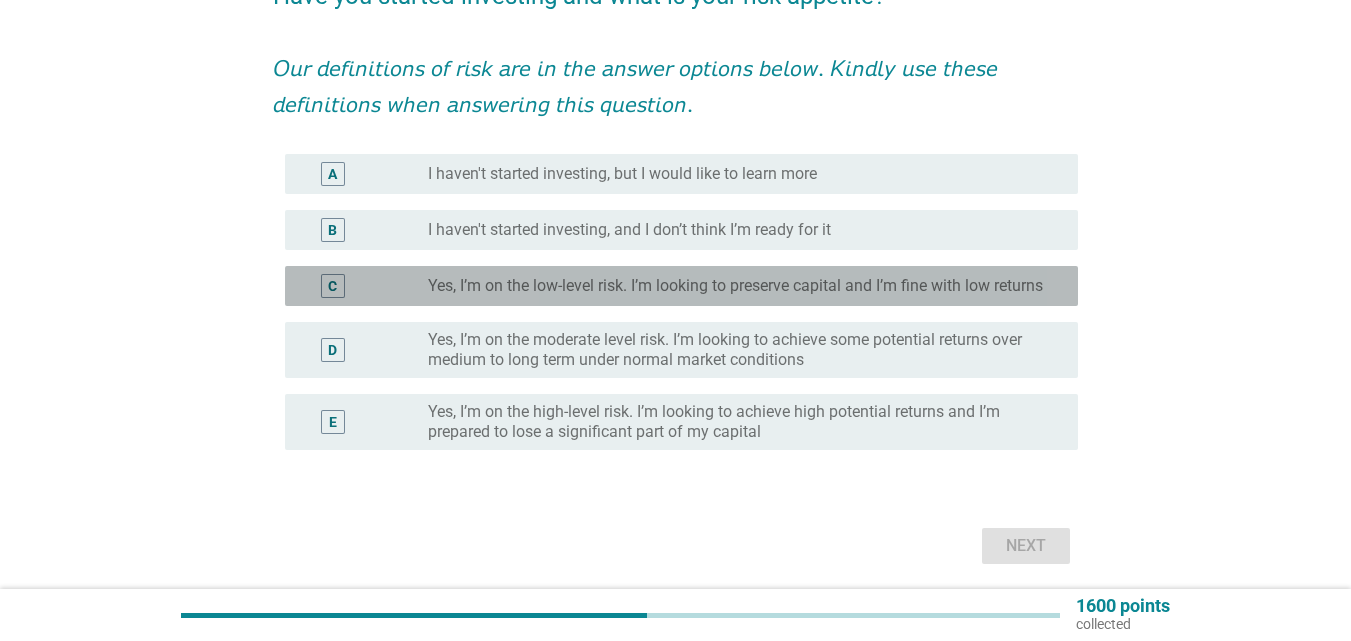 click on "Yes, I’m on the low-level risk. I’m looking to preserve capital and I’m fine with low returns" at bounding box center (735, 286) 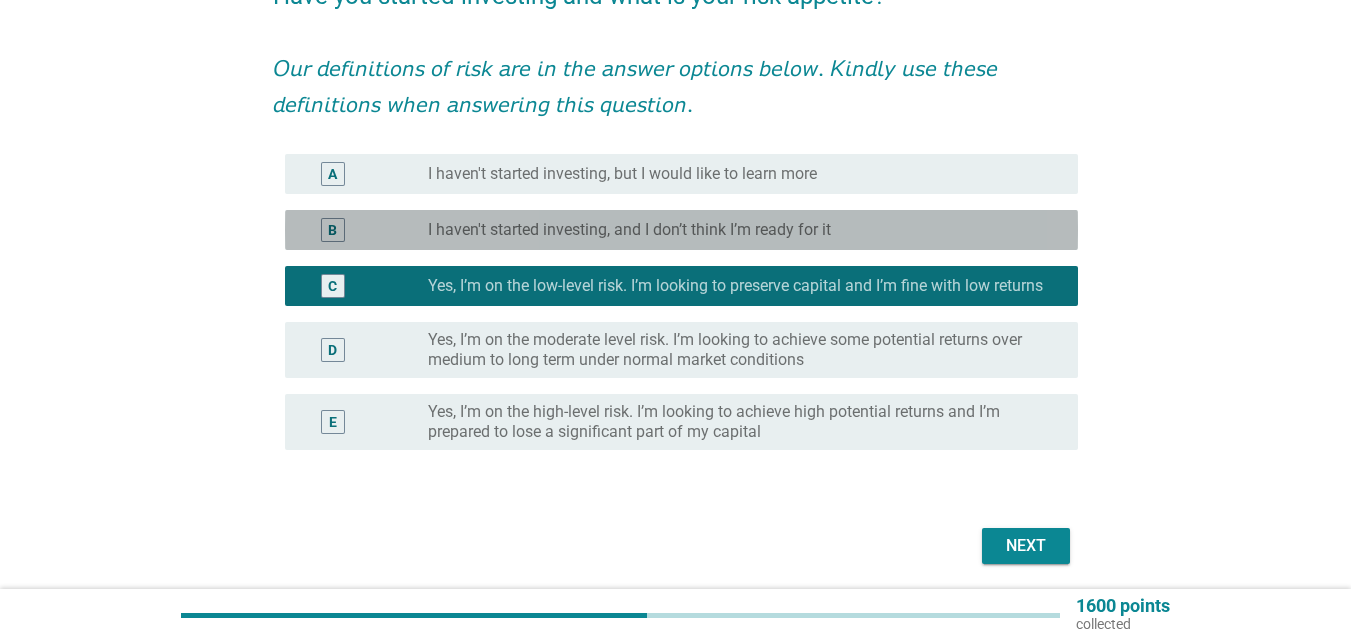 click on "I haven't started investing, and I don’t think I’m ready for it" at bounding box center (629, 230) 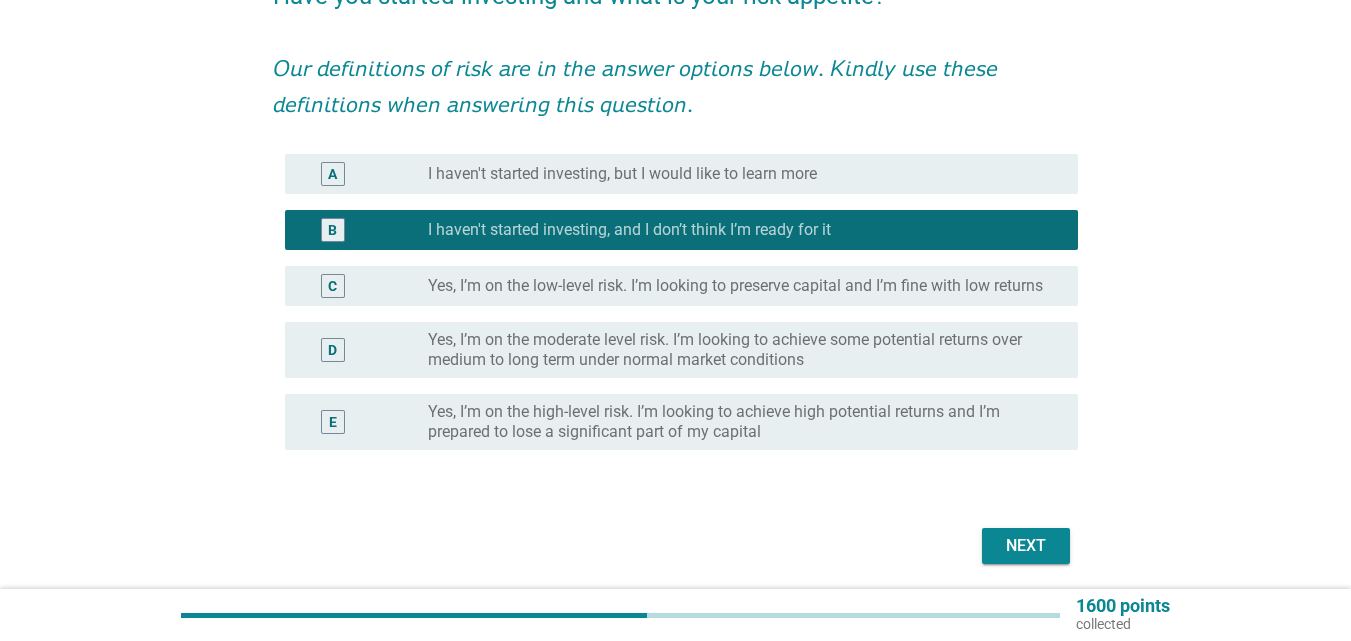 click on "Next" at bounding box center (1026, 546) 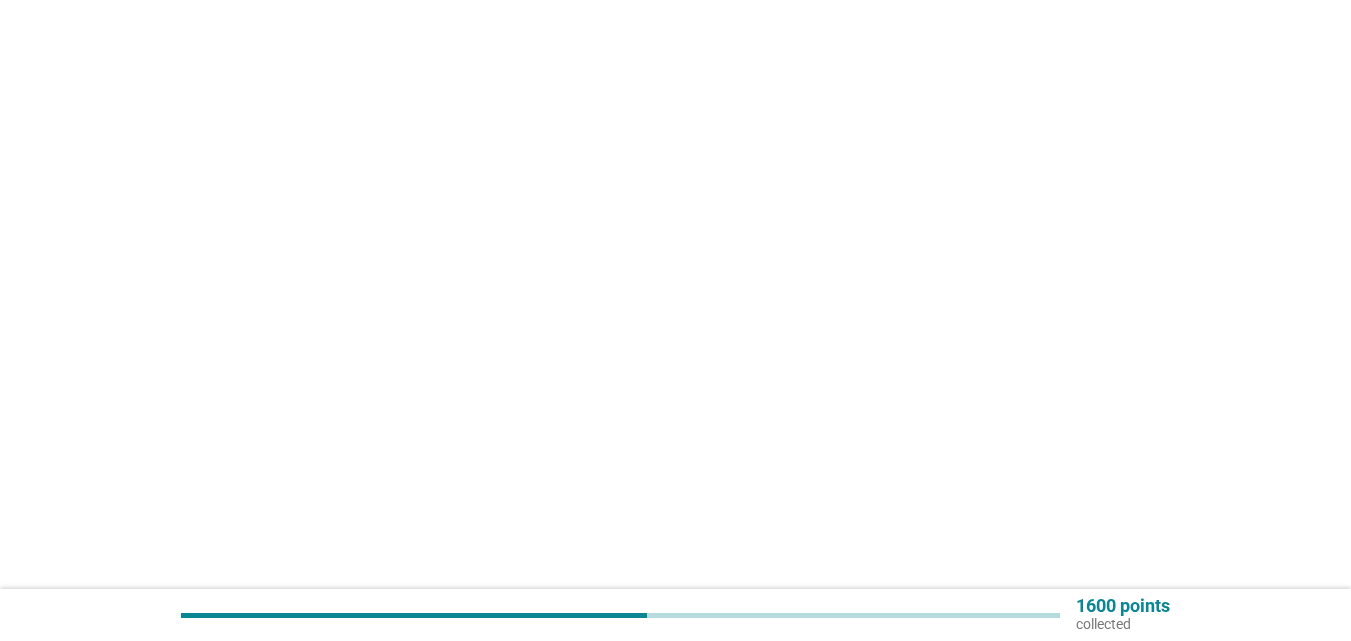 scroll, scrollTop: 0, scrollLeft: 0, axis: both 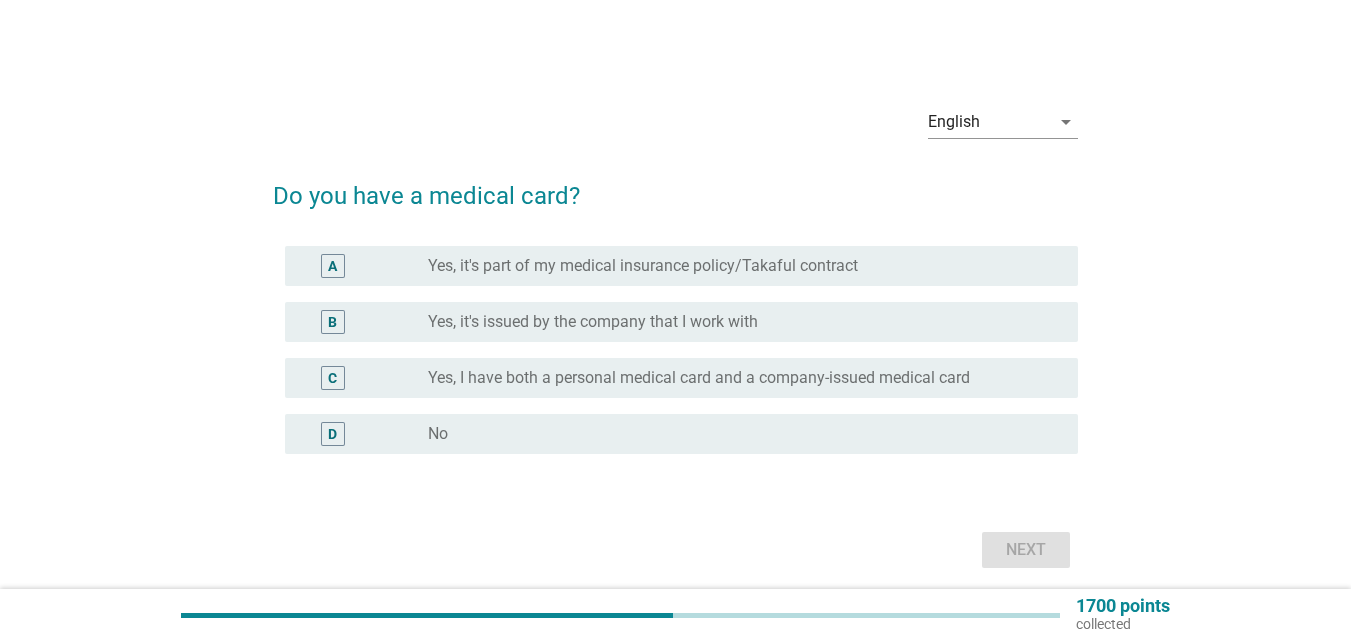 click on "radio_button_unchecked No" at bounding box center [737, 434] 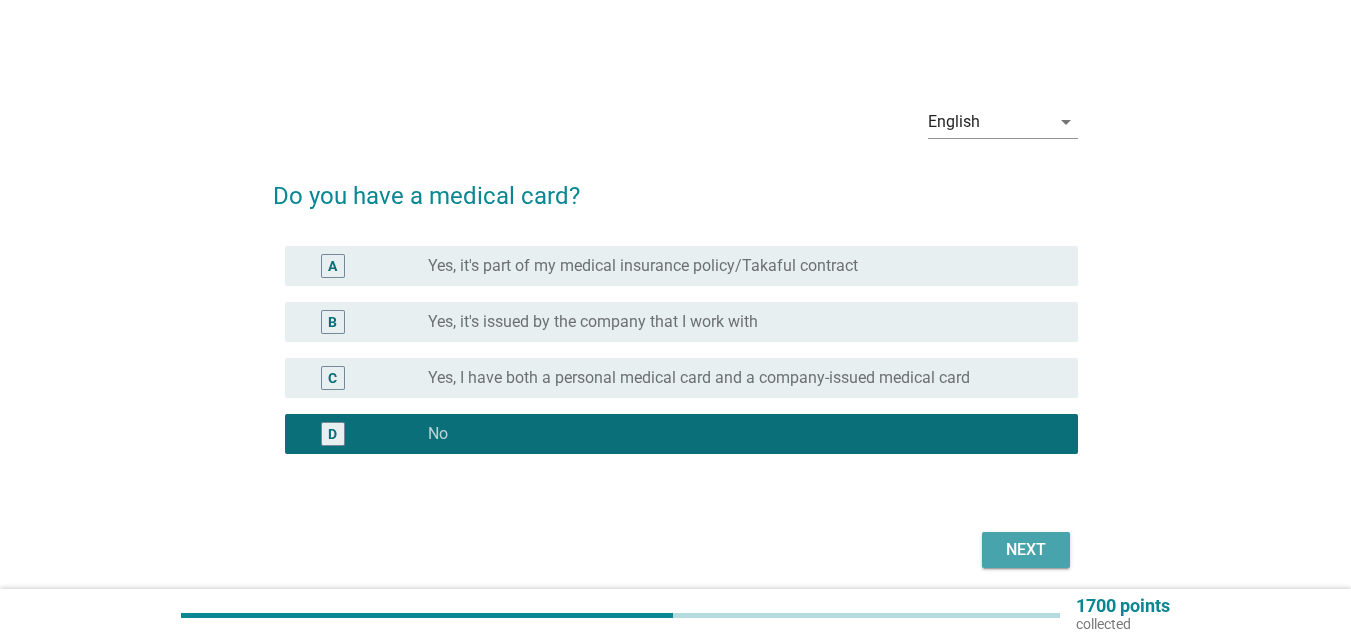 click on "Next" at bounding box center (1026, 550) 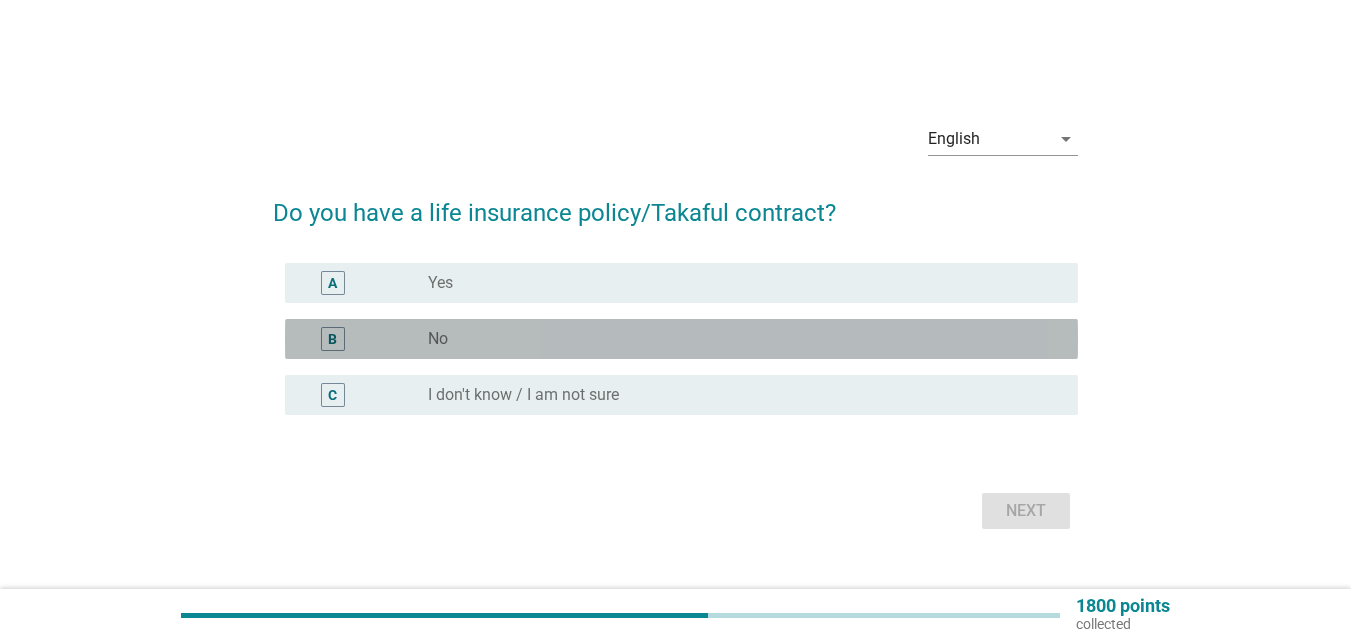 drag, startPoint x: 649, startPoint y: 347, endPoint x: 903, endPoint y: 475, distance: 284.42926 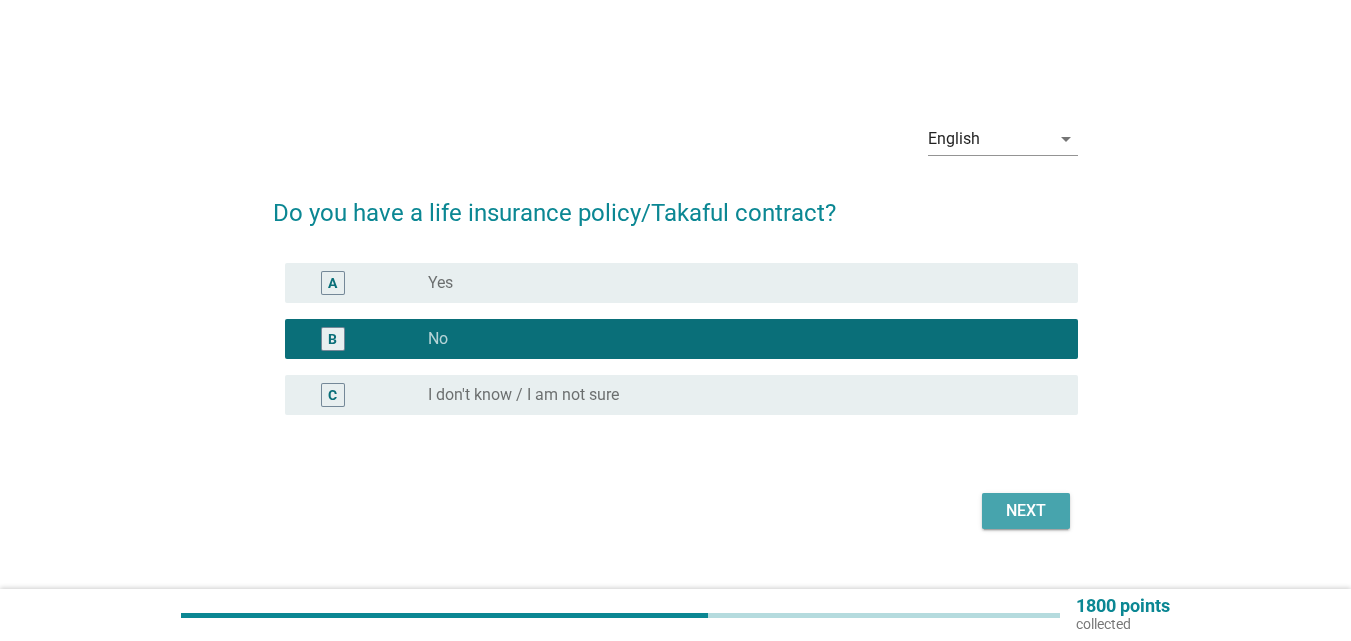 click on "Next" at bounding box center (1026, 511) 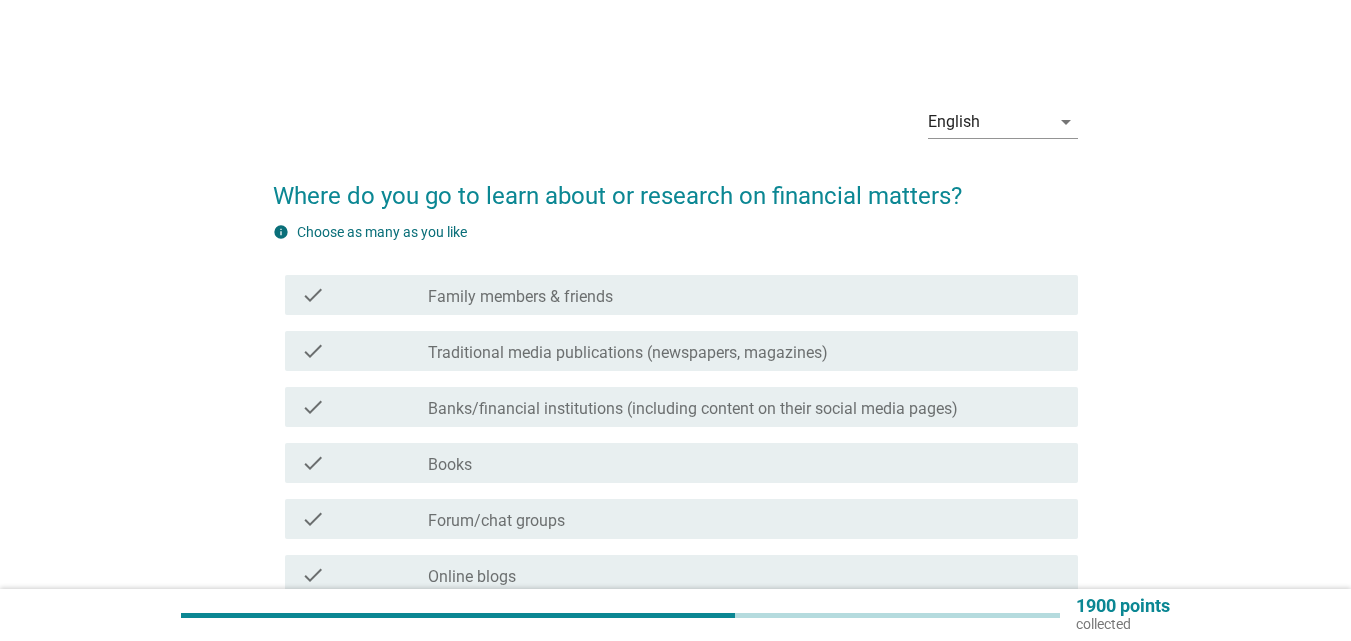 click on "Traditional media publications (newspapers, magazines)" at bounding box center [628, 353] 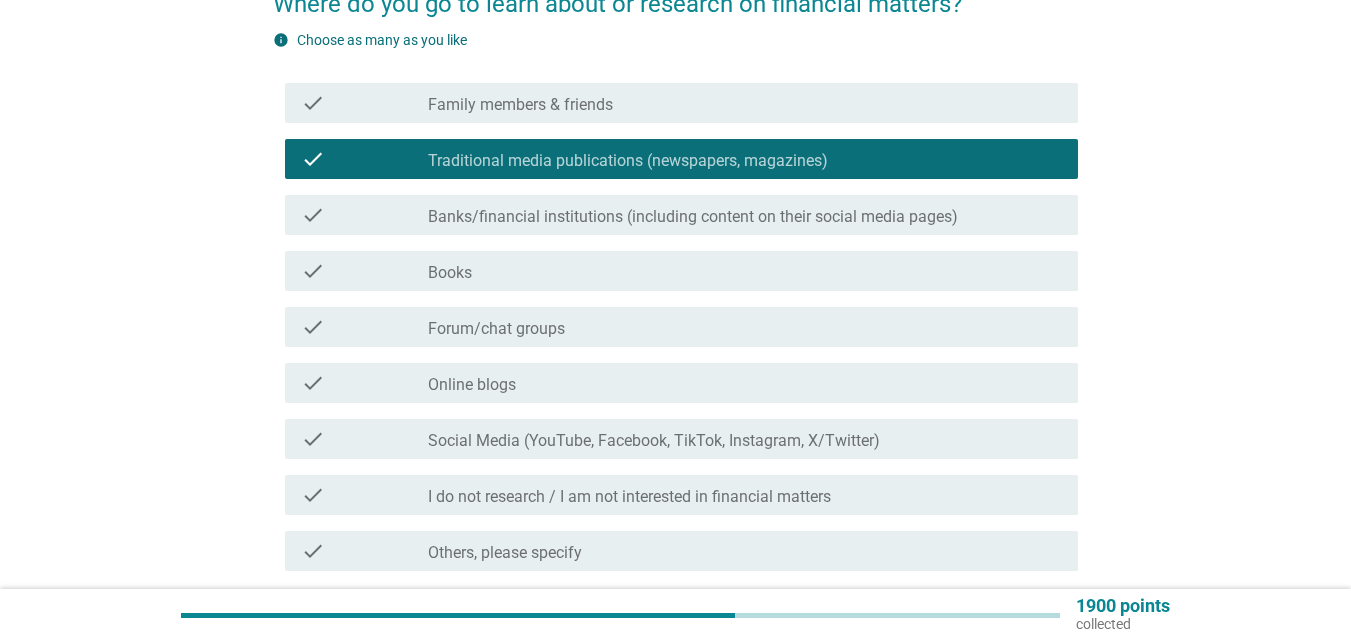 scroll, scrollTop: 200, scrollLeft: 0, axis: vertical 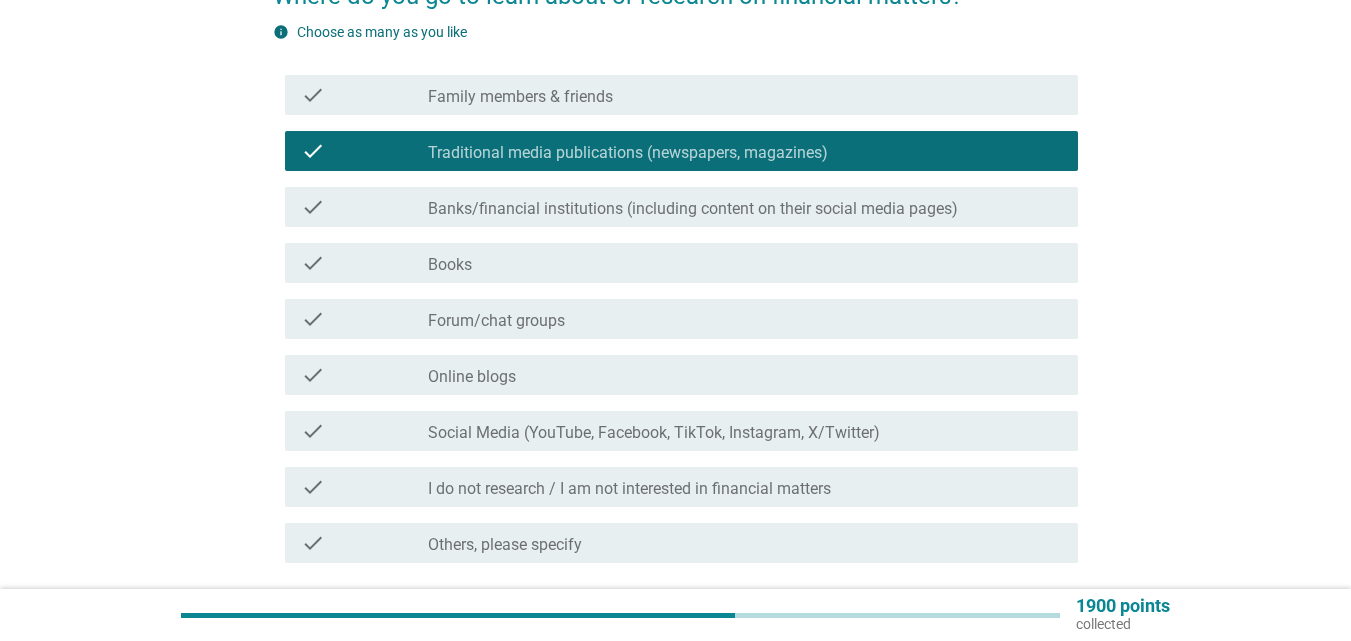 click on "check     check_box_outline_blank Online blogs" at bounding box center (675, 375) 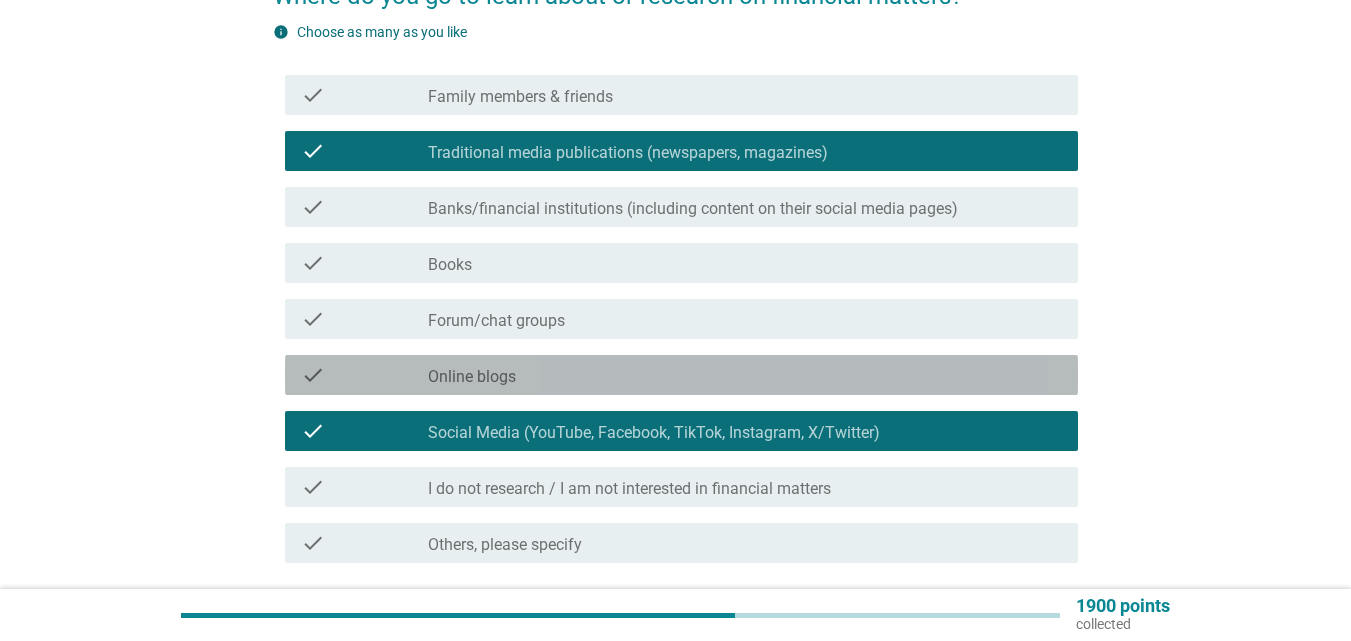 click on "check_box_outline_blank Online blogs" at bounding box center [745, 375] 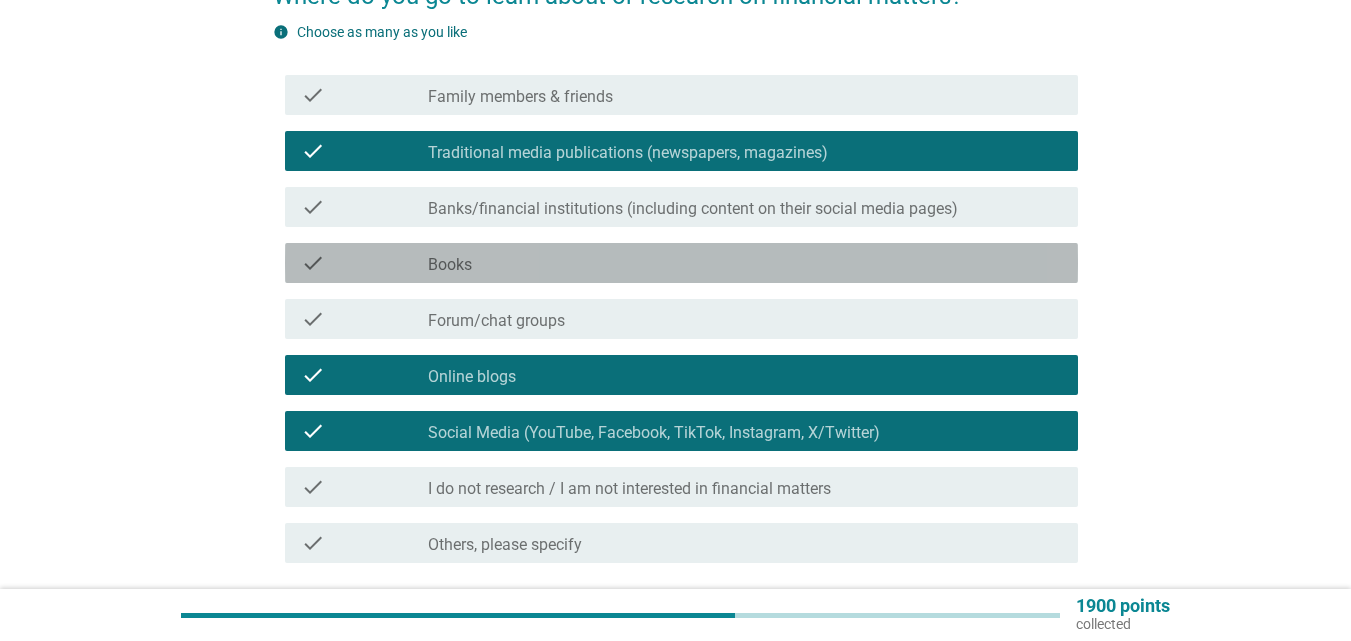 click on "check_box_outline_blank Books" at bounding box center (745, 263) 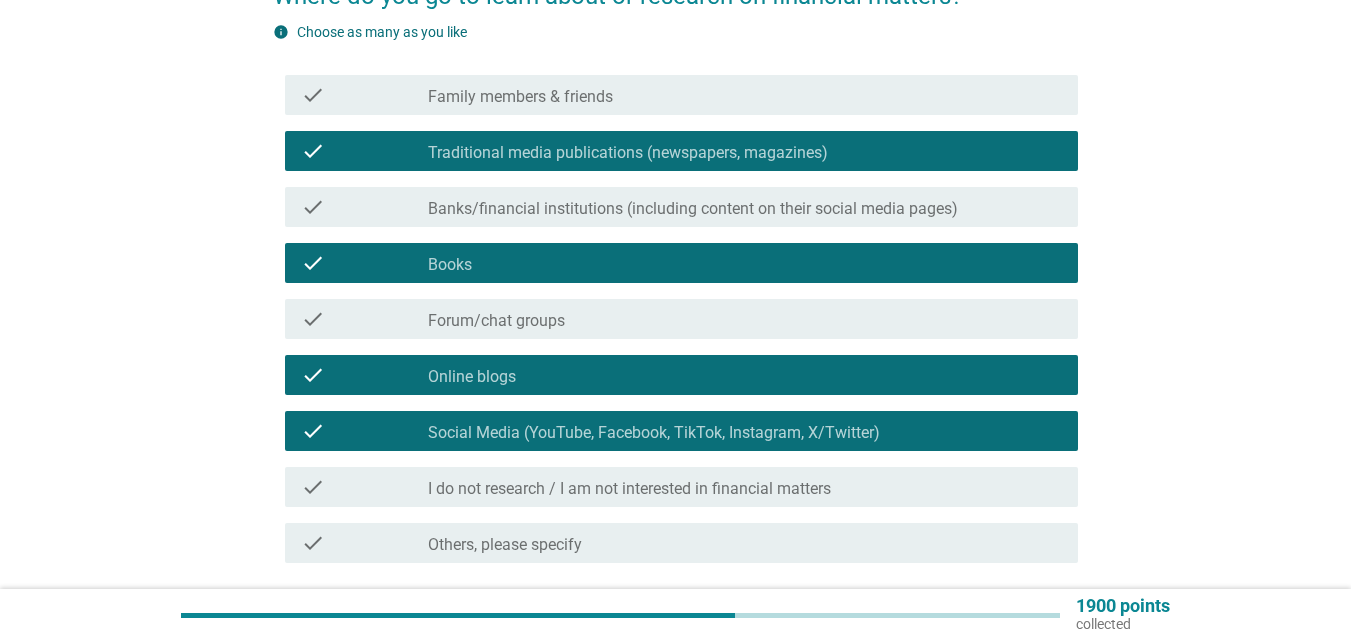 drag, startPoint x: 600, startPoint y: 316, endPoint x: 616, endPoint y: 273, distance: 45.88028 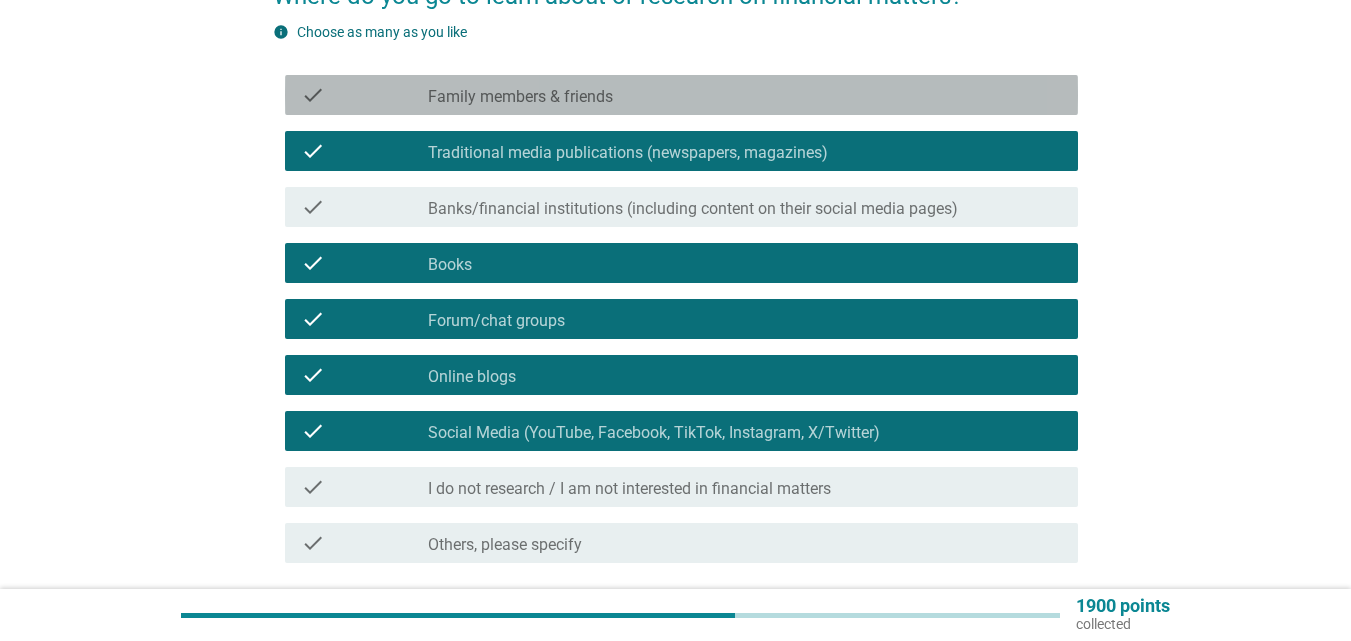 click on "check_box_outline_blank Family members & friends" at bounding box center (745, 95) 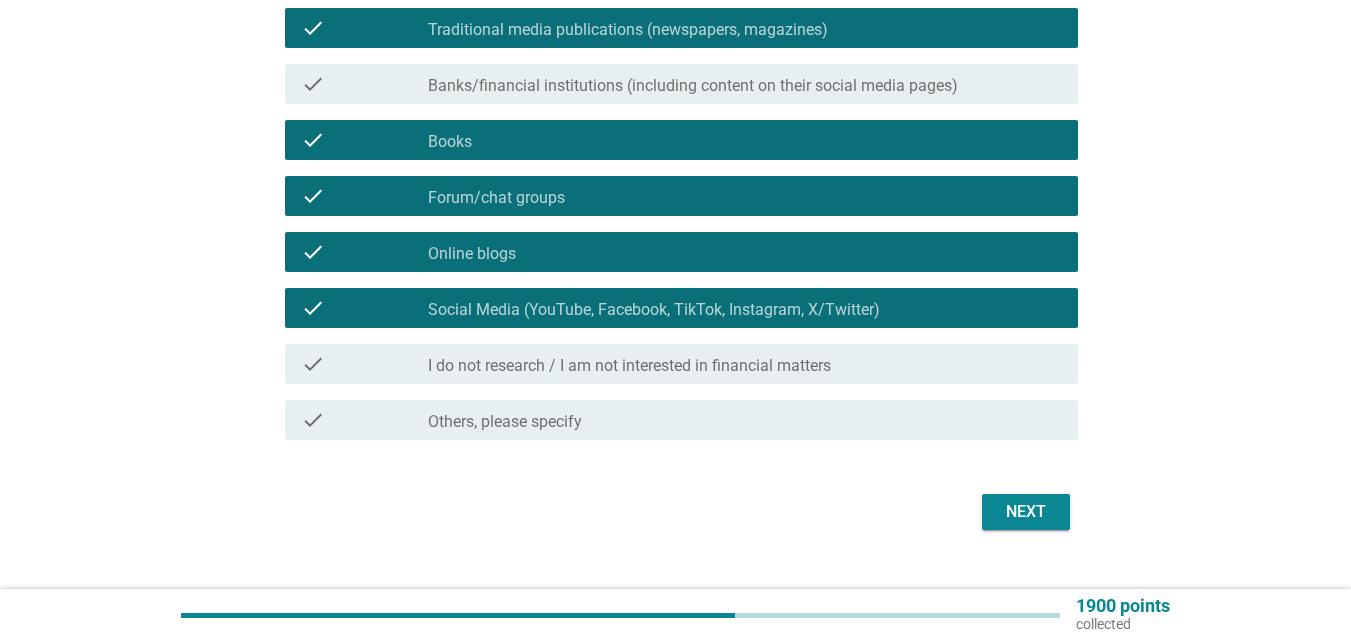 scroll, scrollTop: 260, scrollLeft: 0, axis: vertical 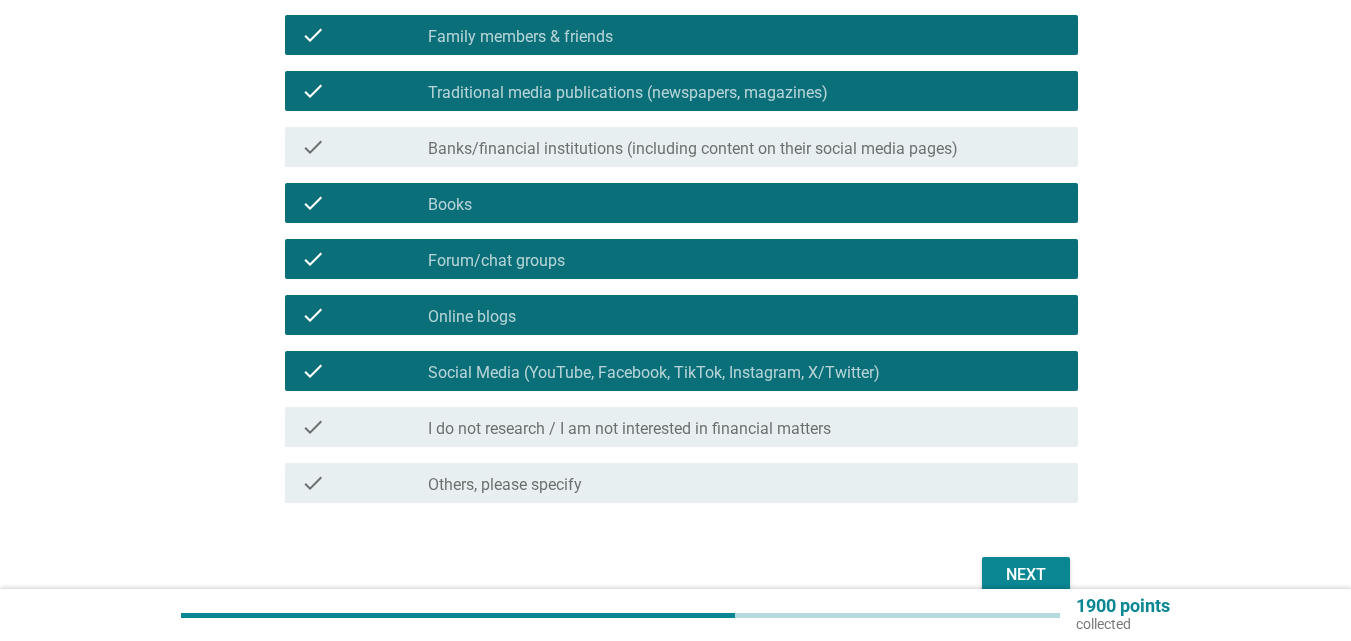 click on "Next" at bounding box center [1026, 575] 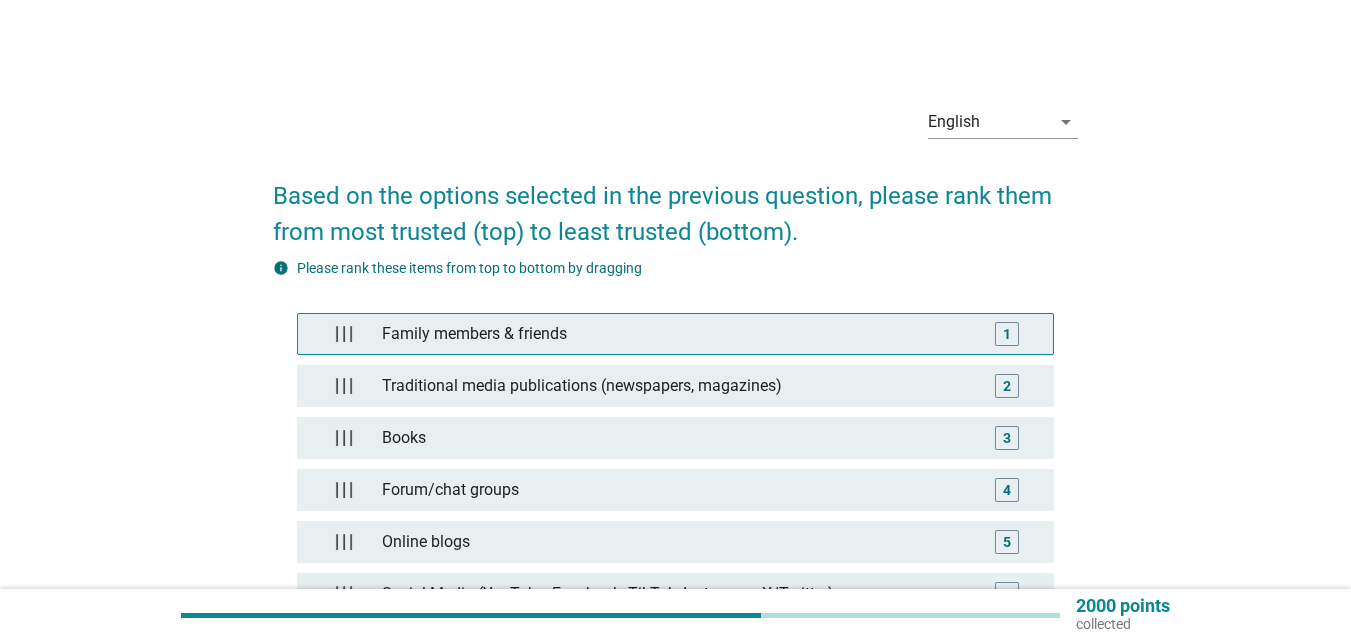 scroll, scrollTop: 100, scrollLeft: 0, axis: vertical 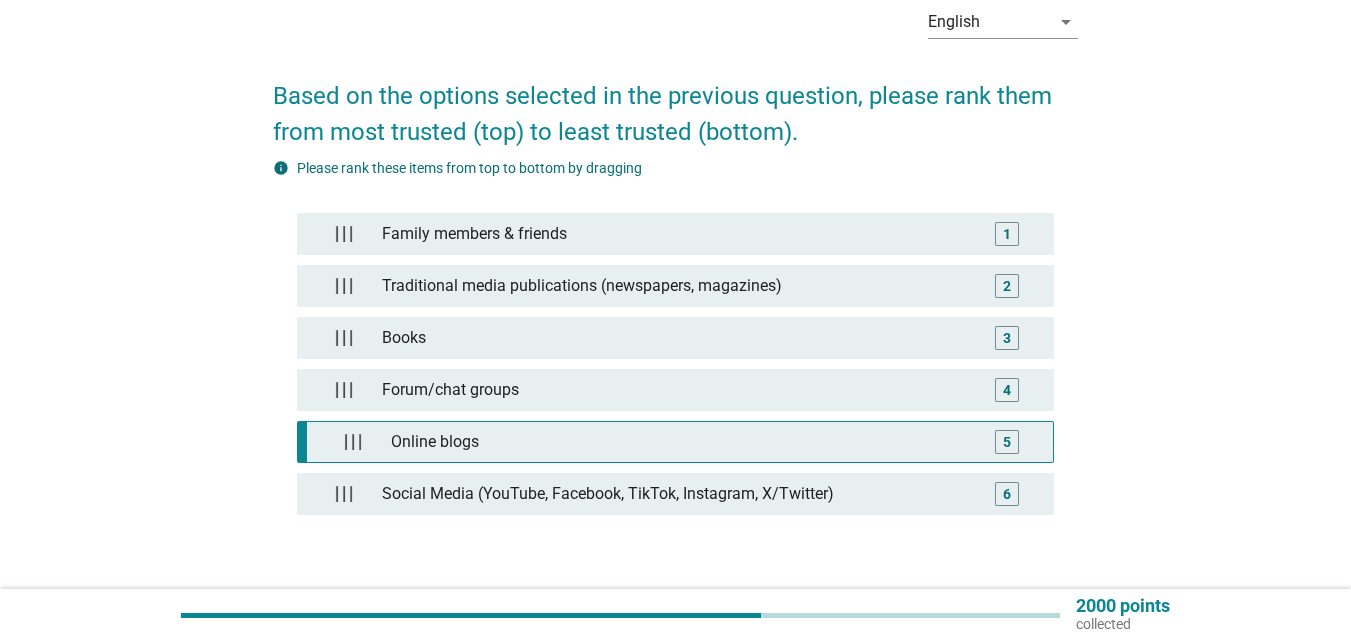 type 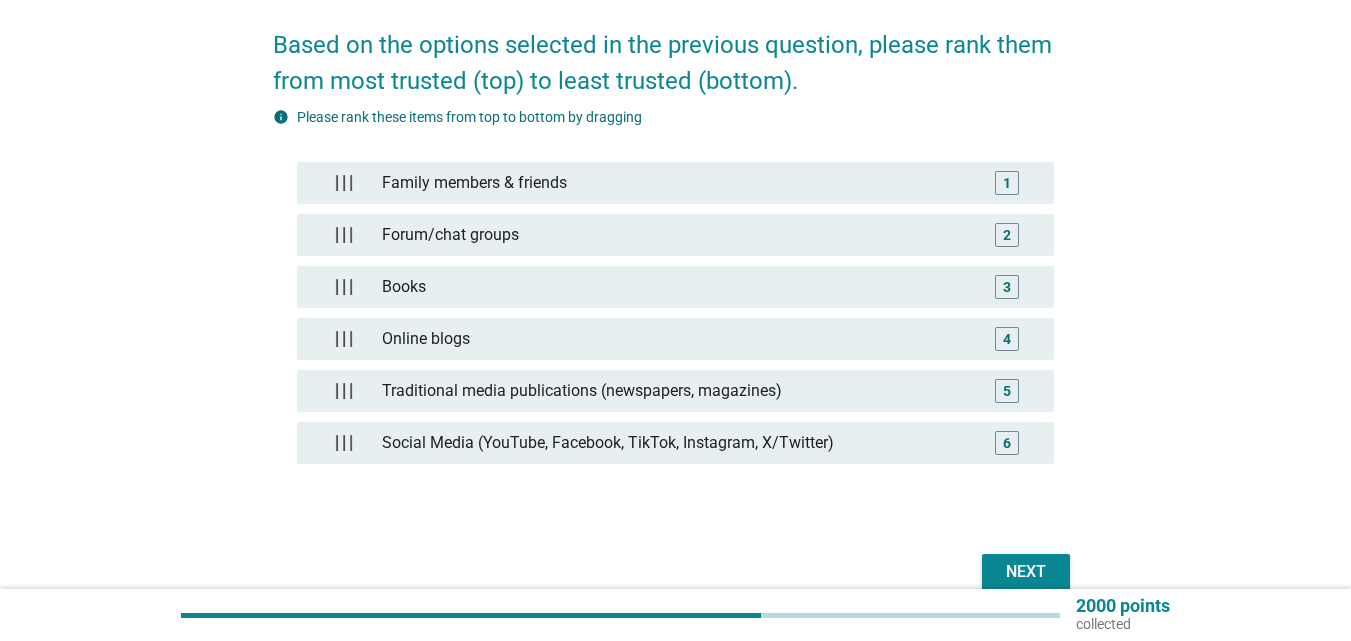 scroll, scrollTop: 200, scrollLeft: 0, axis: vertical 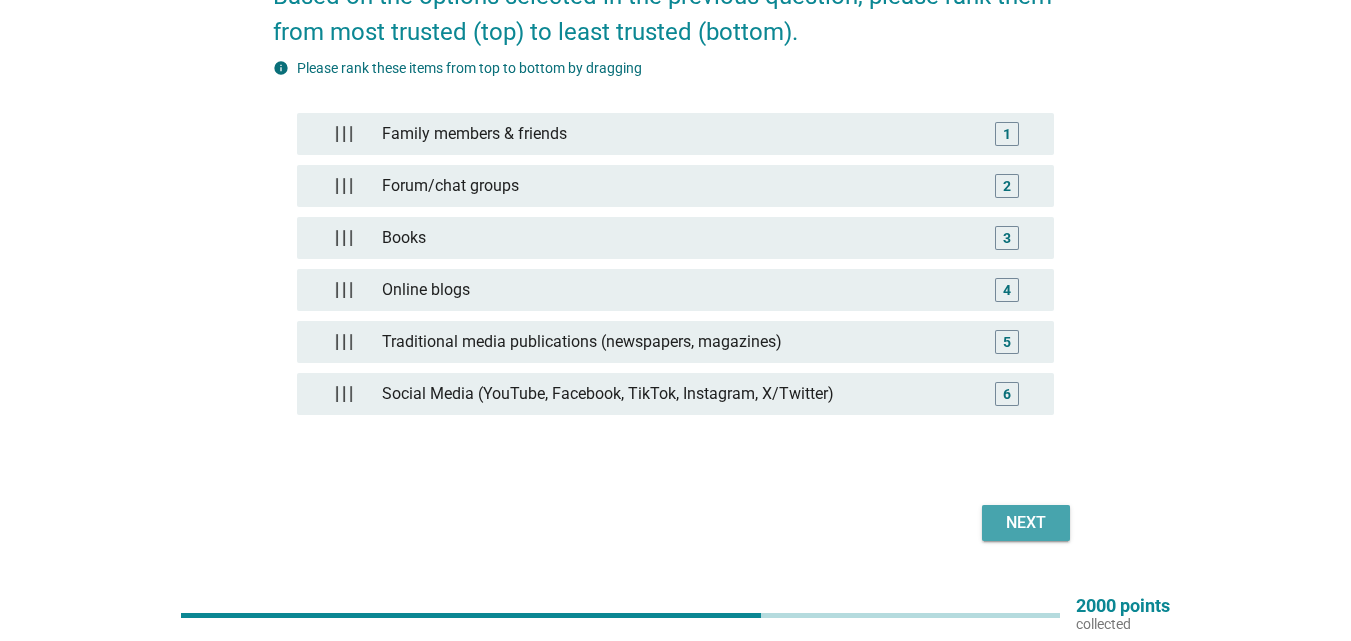 click on "Next" at bounding box center [1026, 523] 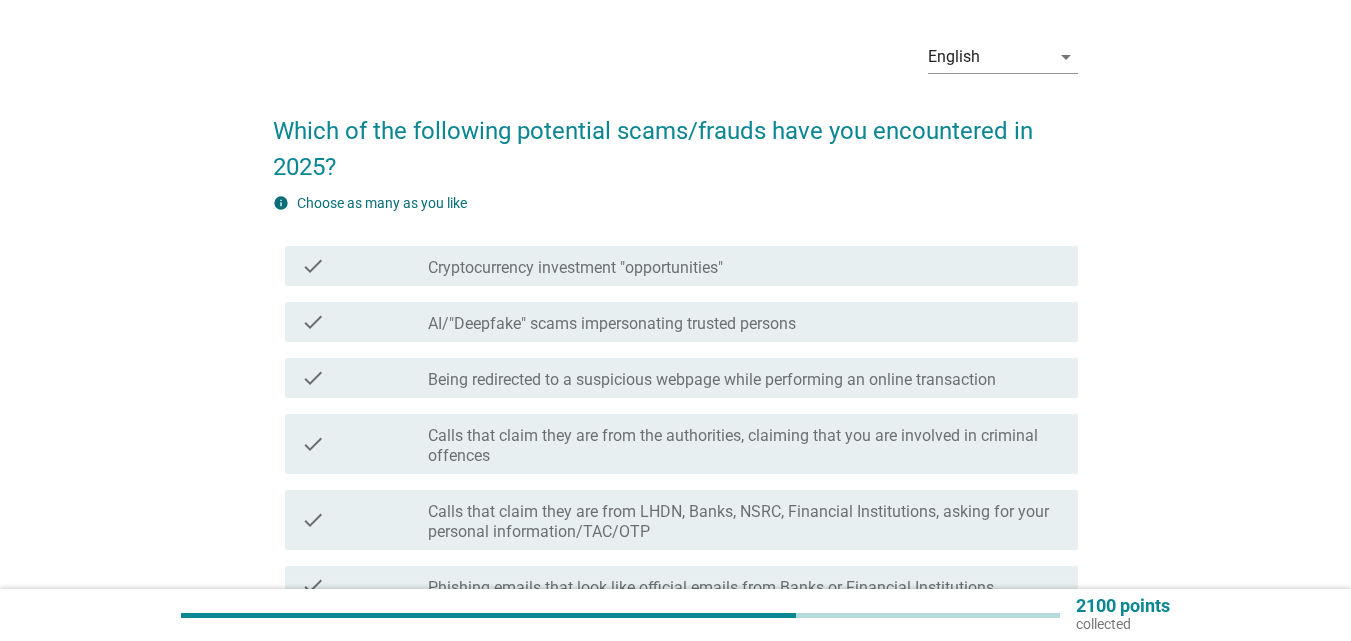 scroll, scrollTop: 100, scrollLeft: 0, axis: vertical 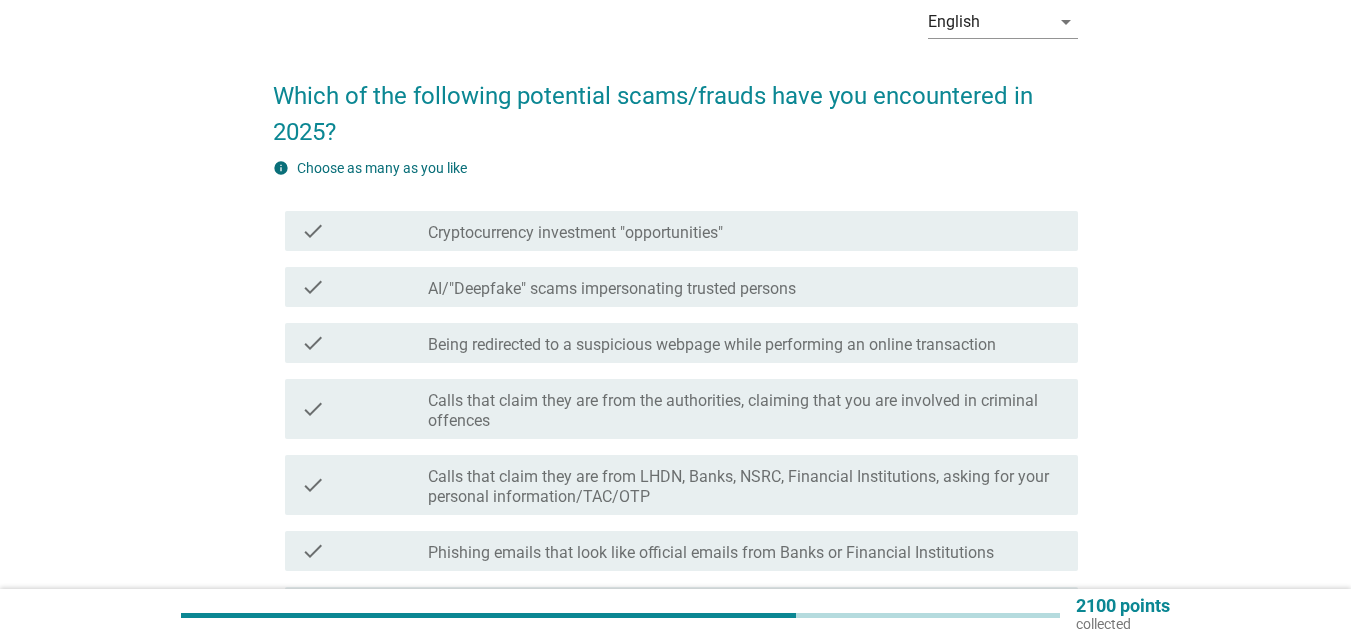 click on "Calls that claim they are from the authorities, claiming that you are involved in criminal offences" at bounding box center (745, 411) 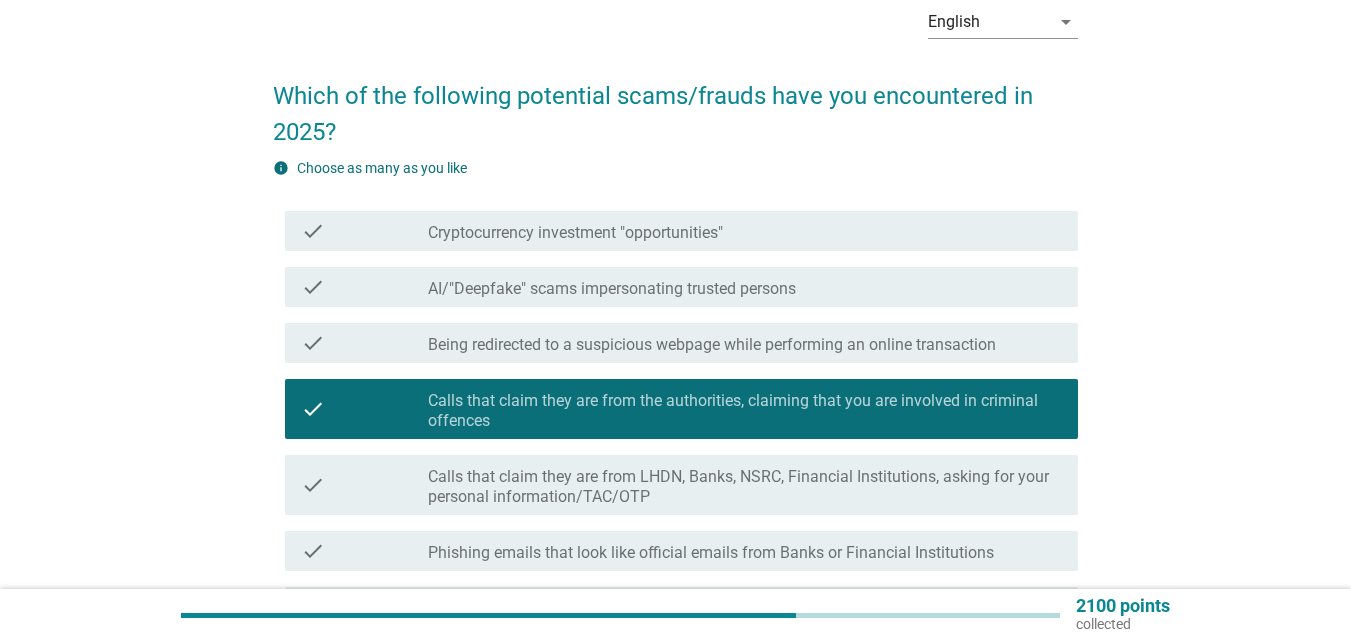 click on "Calls that claim they are from LHDN, Banks, NSRC, Financial Institutions, asking for your personal information/TAC/OTP" at bounding box center (745, 487) 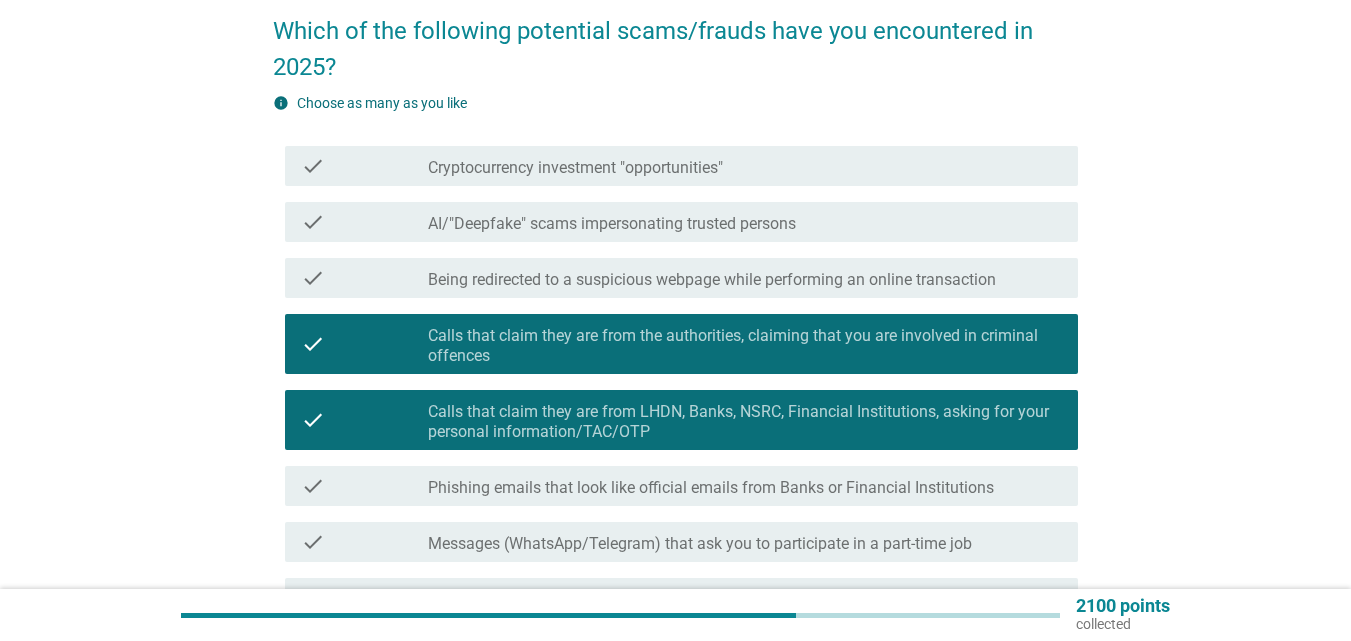 scroll, scrollTop: 200, scrollLeft: 0, axis: vertical 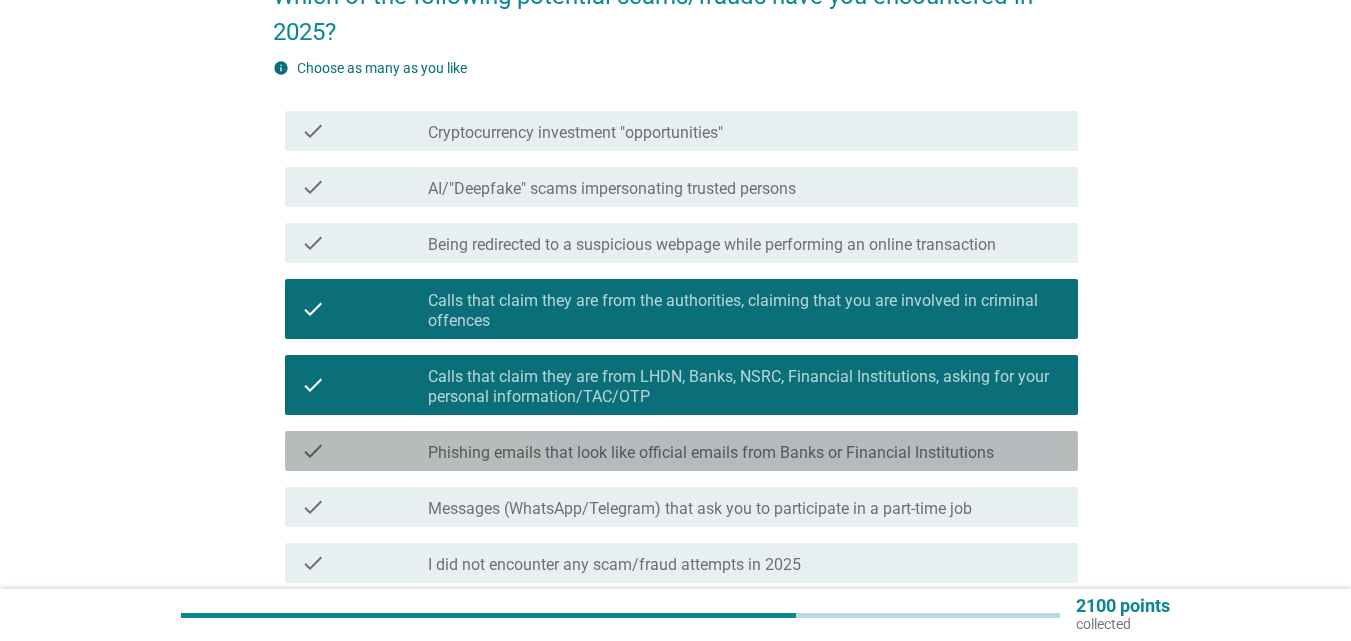 click on "check     check_box_outline_blank Phishing emails that look like official emails from Banks or Financial Institutions" at bounding box center [681, 451] 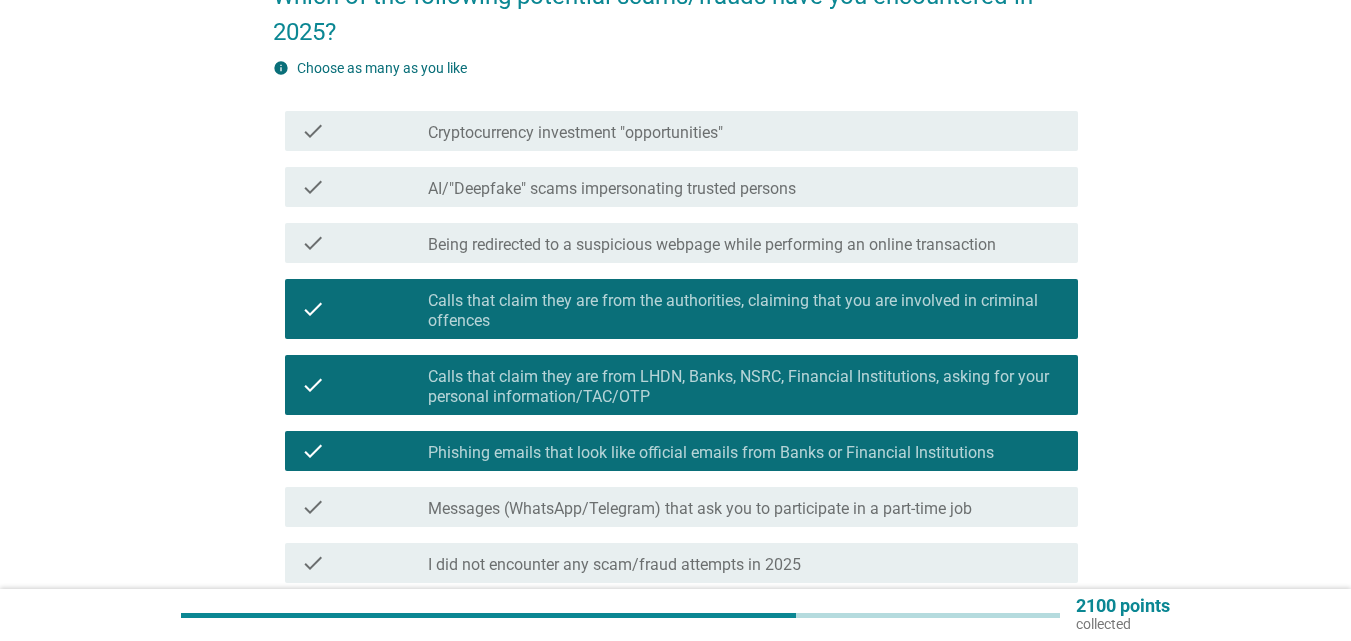 click on "Messages (WhatsApp/Telegram) that ask you to participate in a part-time job" at bounding box center [700, 509] 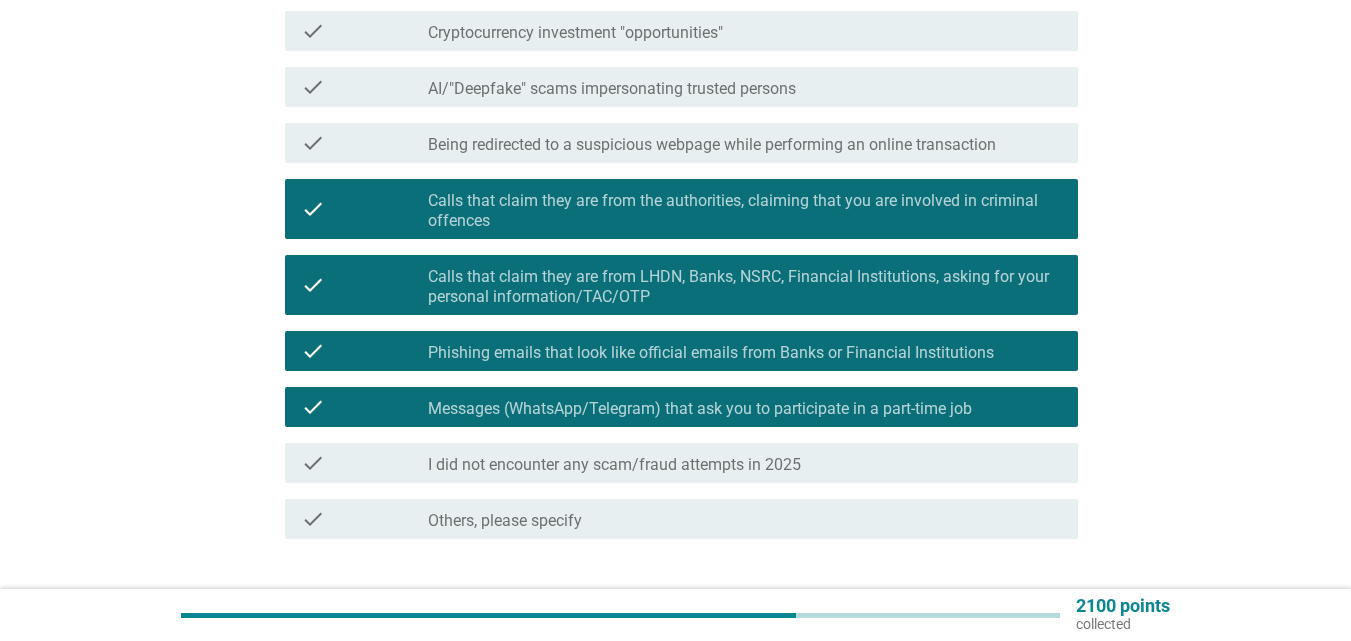 scroll, scrollTop: 400, scrollLeft: 0, axis: vertical 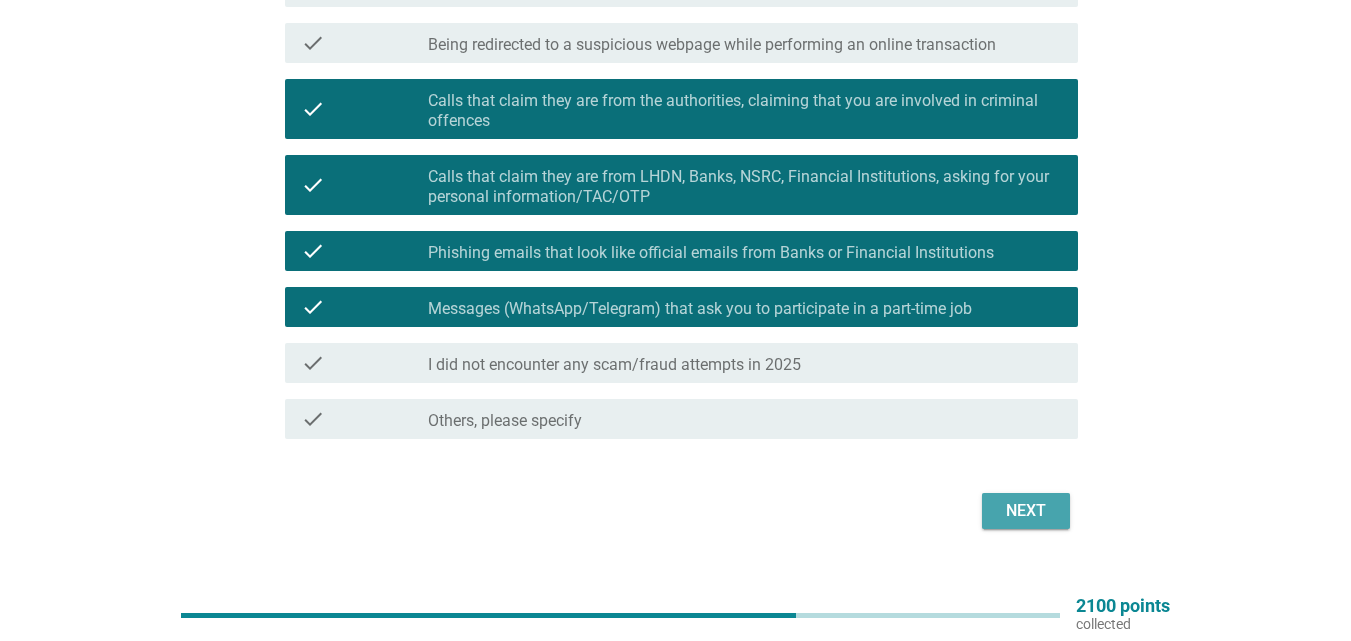 click on "Next" at bounding box center (1026, 511) 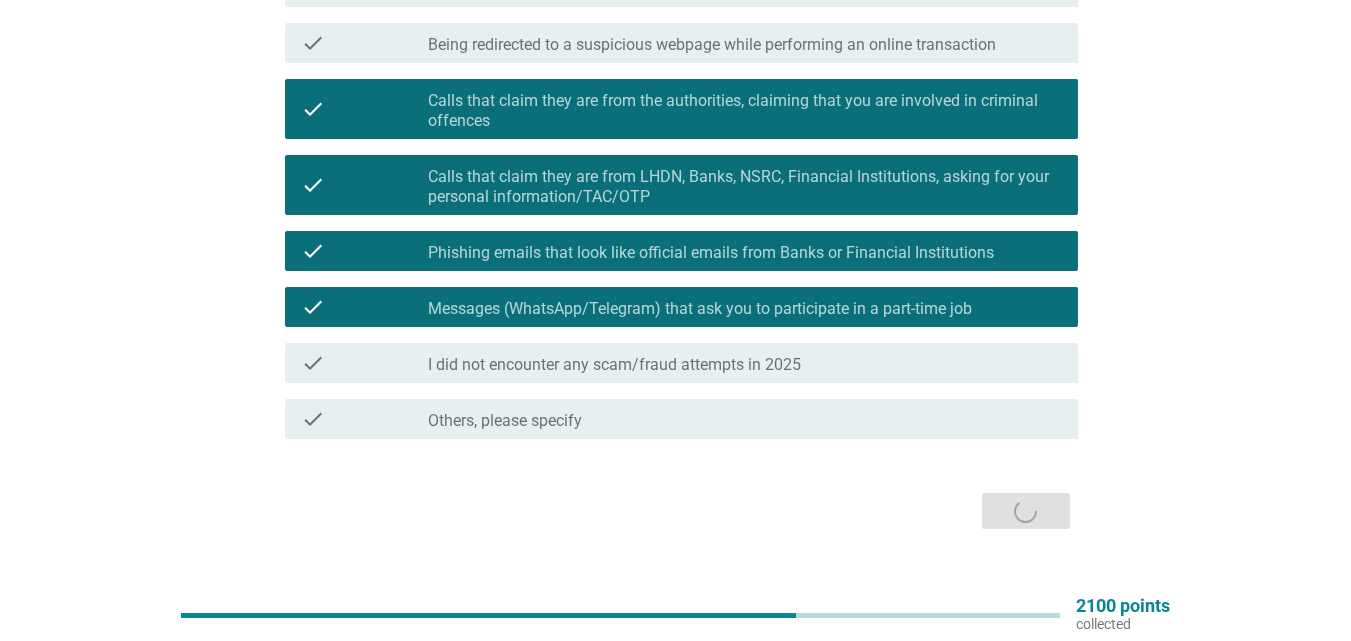 scroll, scrollTop: 0, scrollLeft: 0, axis: both 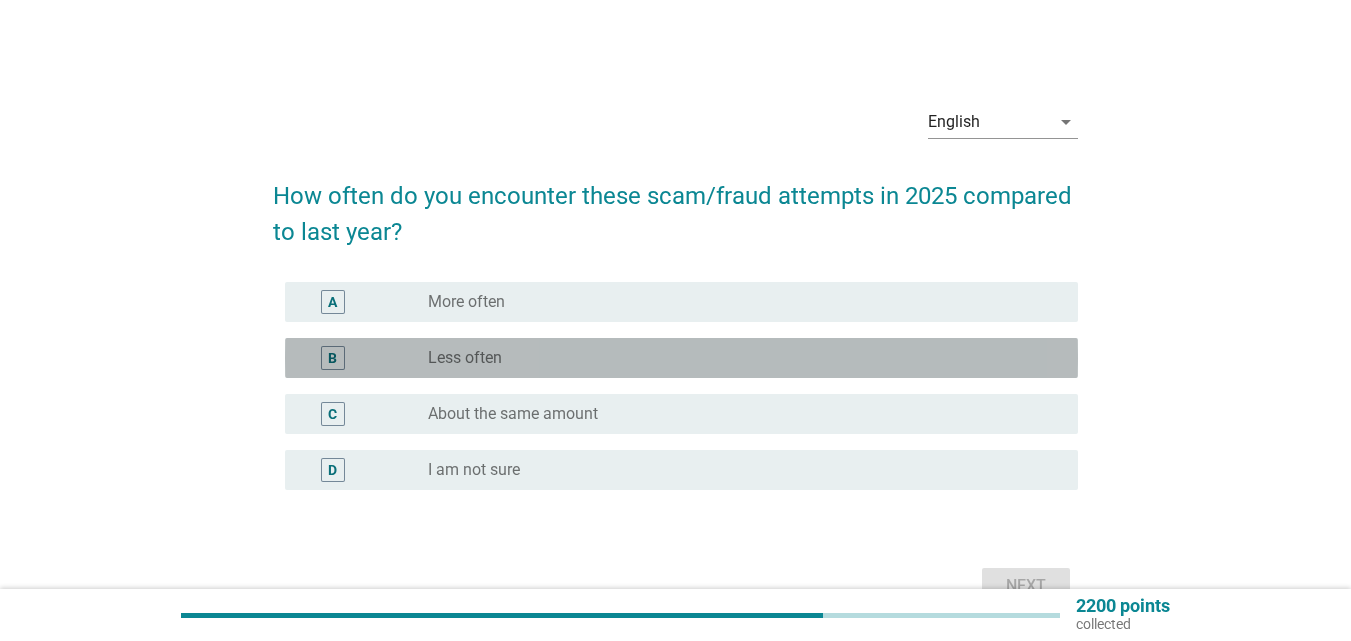click on "radio_button_unchecked Less often" at bounding box center [737, 358] 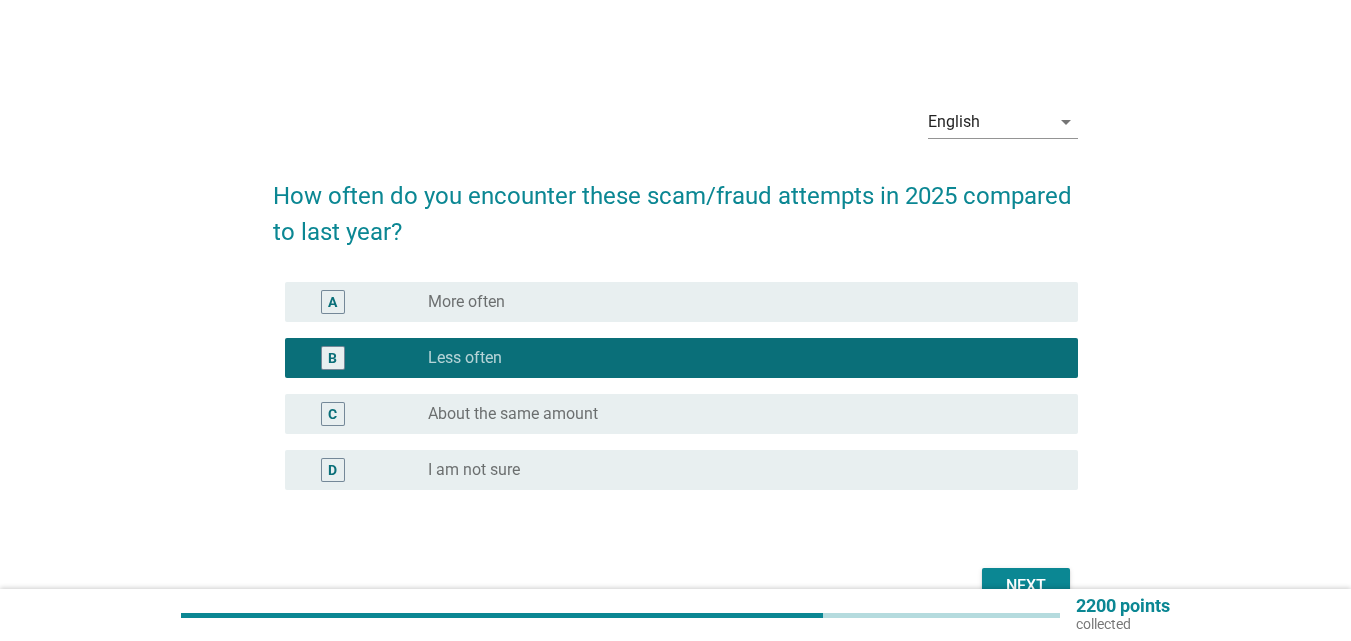 click on "Next" at bounding box center (1026, 586) 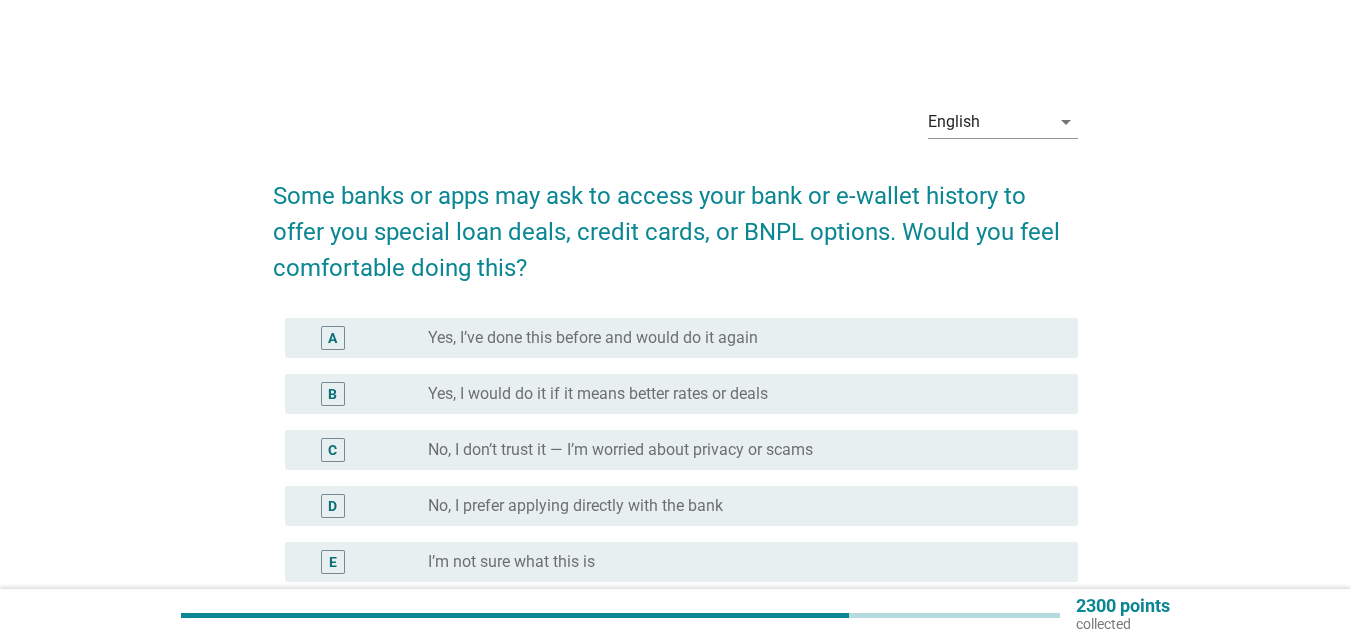 click on "No, I prefer applying directly with the bank" at bounding box center (575, 506) 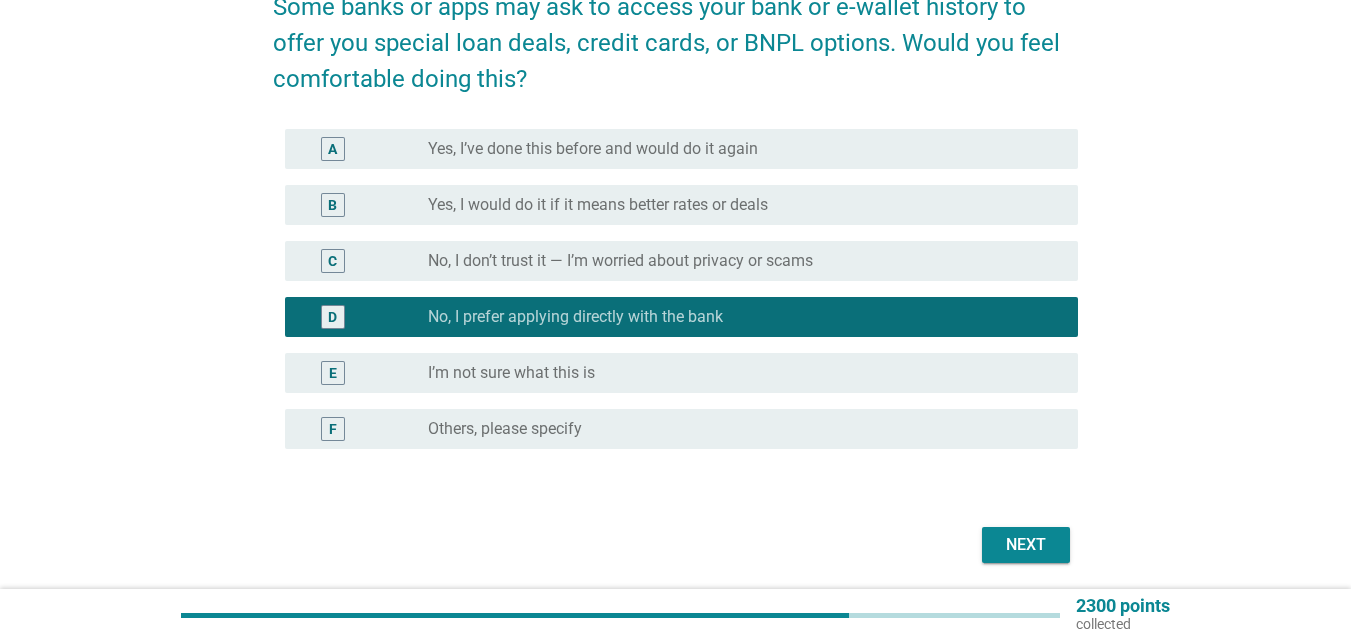scroll, scrollTop: 200, scrollLeft: 0, axis: vertical 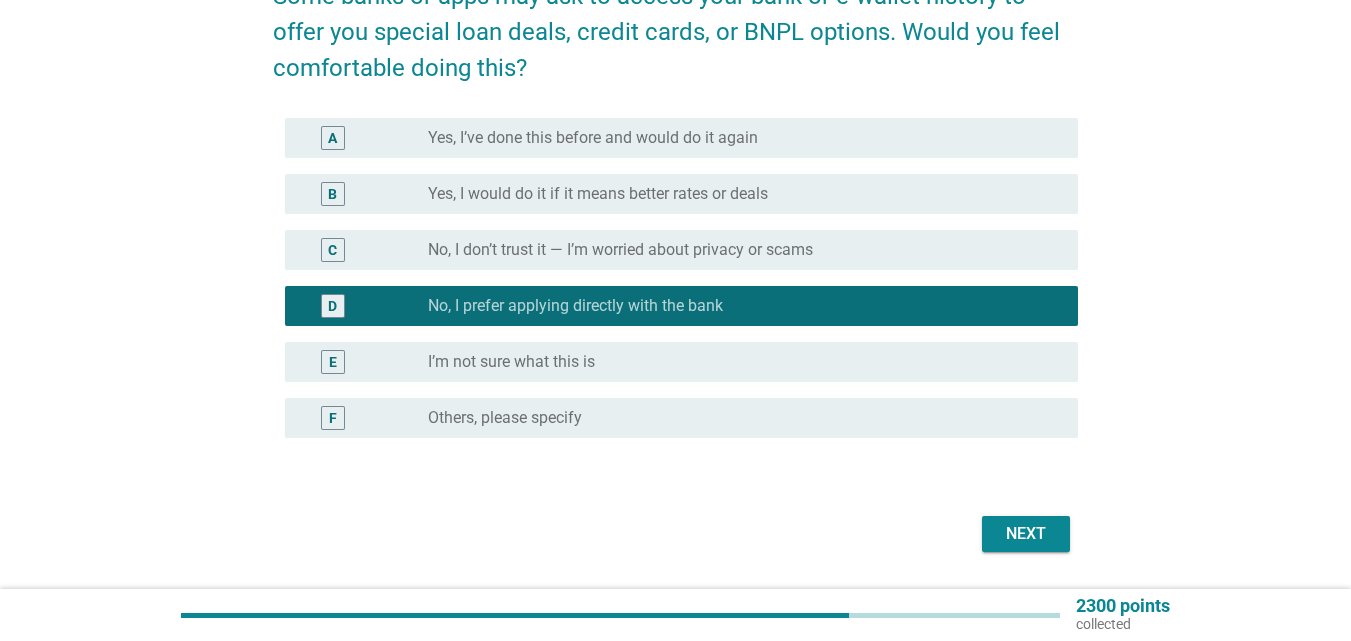click on "No, I don’t trust it — I’m worried about privacy or scams" at bounding box center (620, 250) 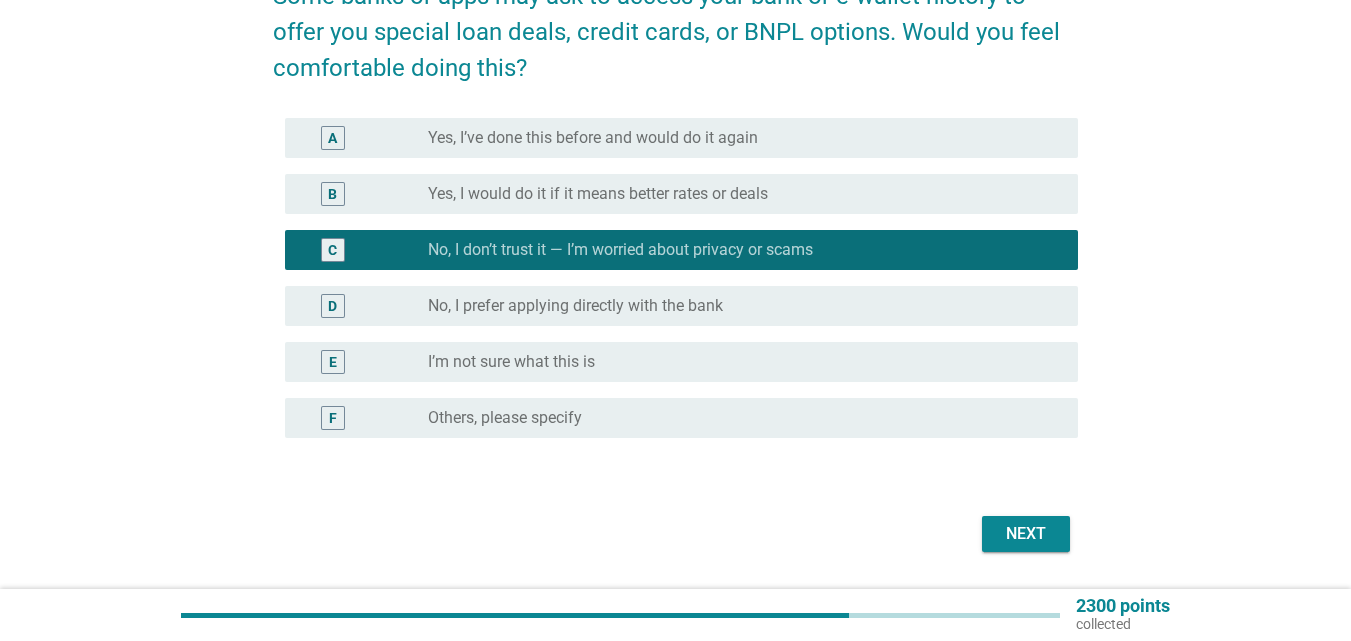click on "Next" at bounding box center [1026, 534] 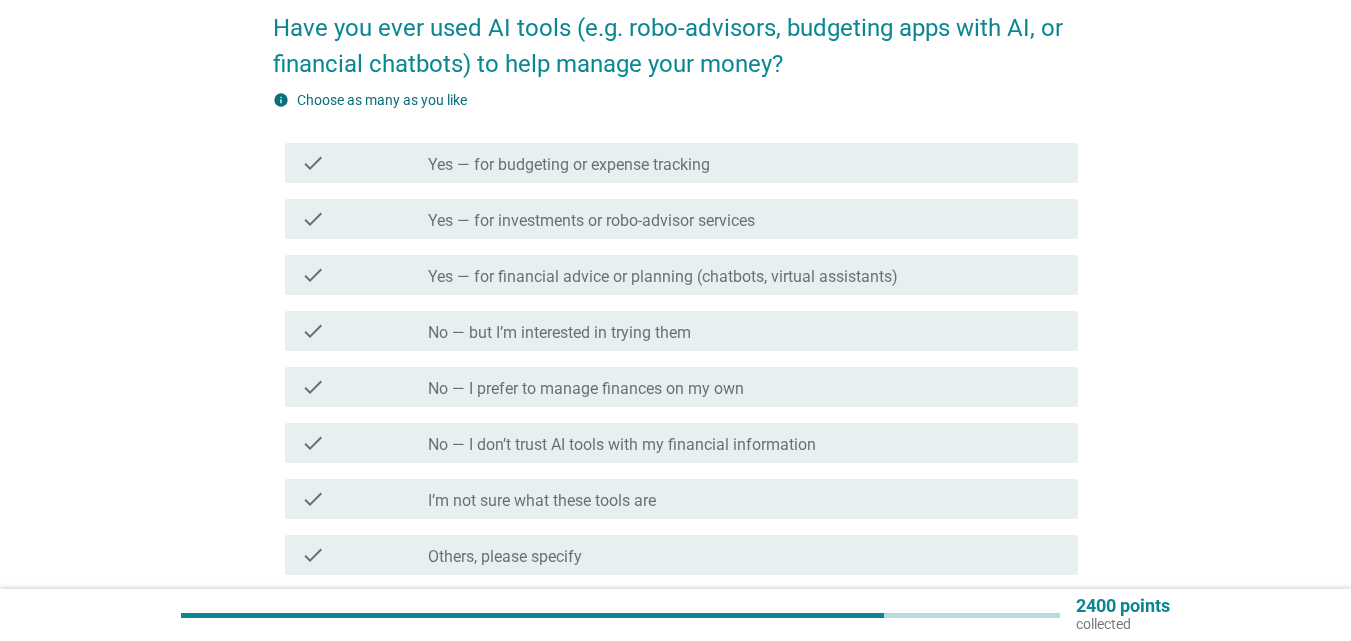 scroll, scrollTop: 200, scrollLeft: 0, axis: vertical 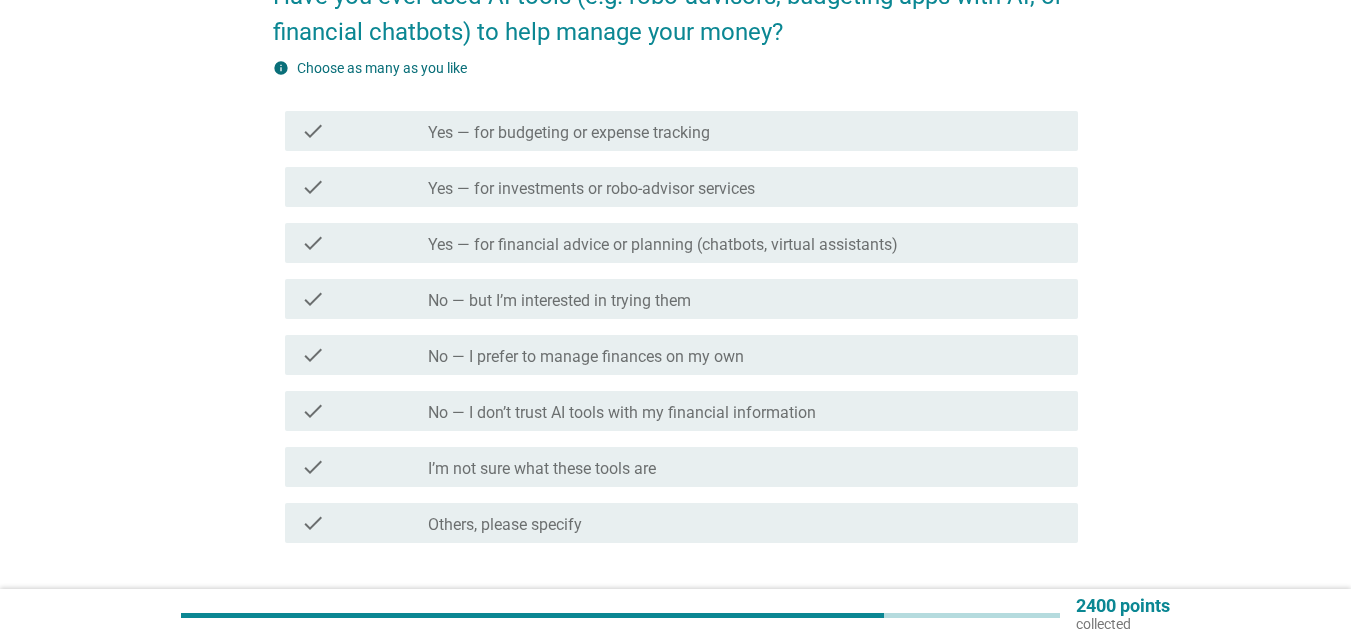 drag, startPoint x: 747, startPoint y: 473, endPoint x: 823, endPoint y: 494, distance: 78.84795 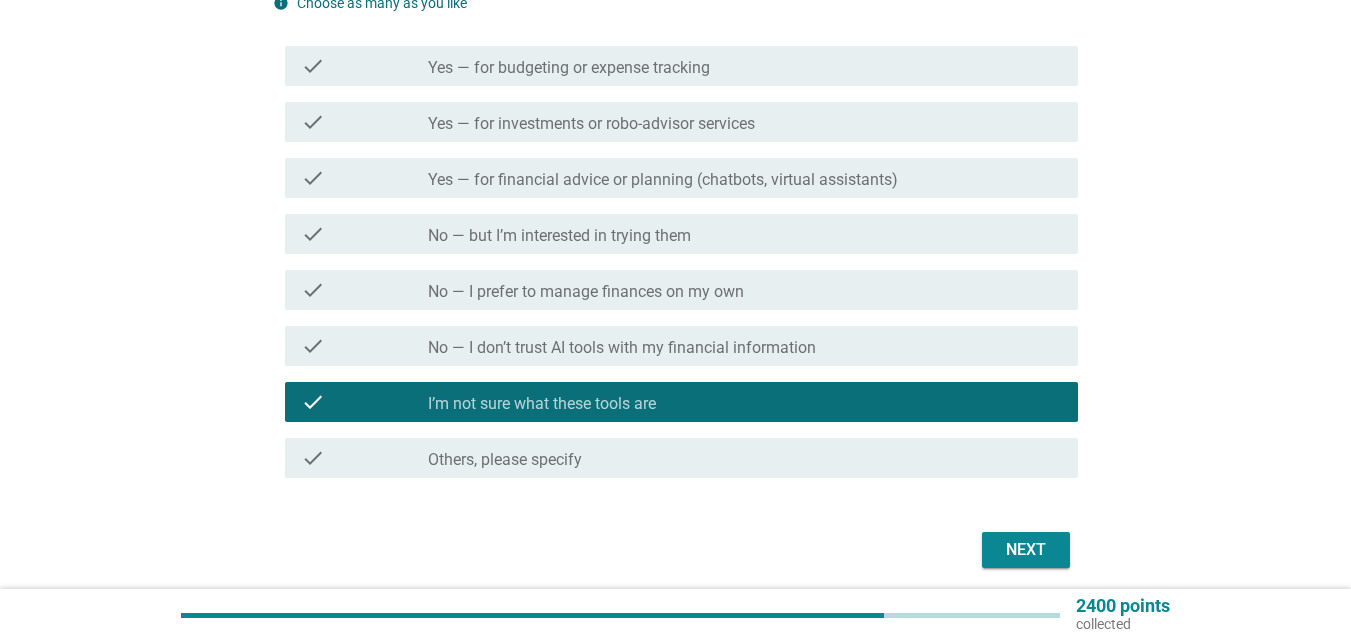 scroll, scrollTop: 300, scrollLeft: 0, axis: vertical 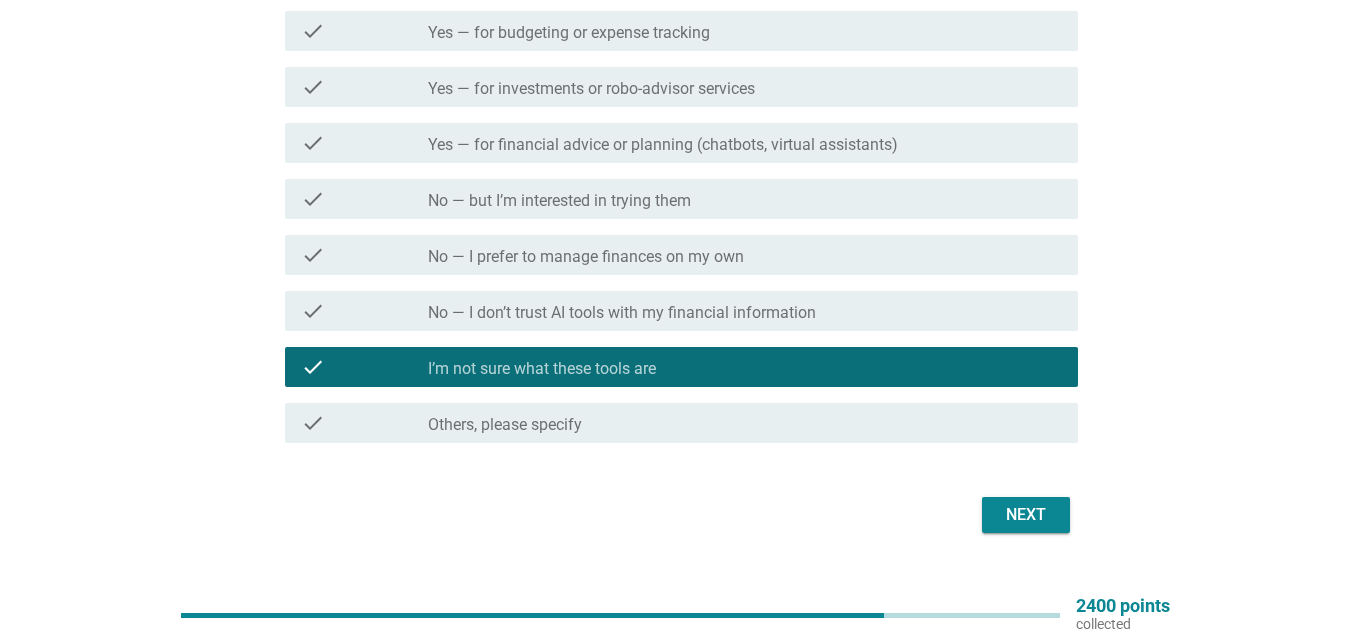 click on "Next" at bounding box center (675, 515) 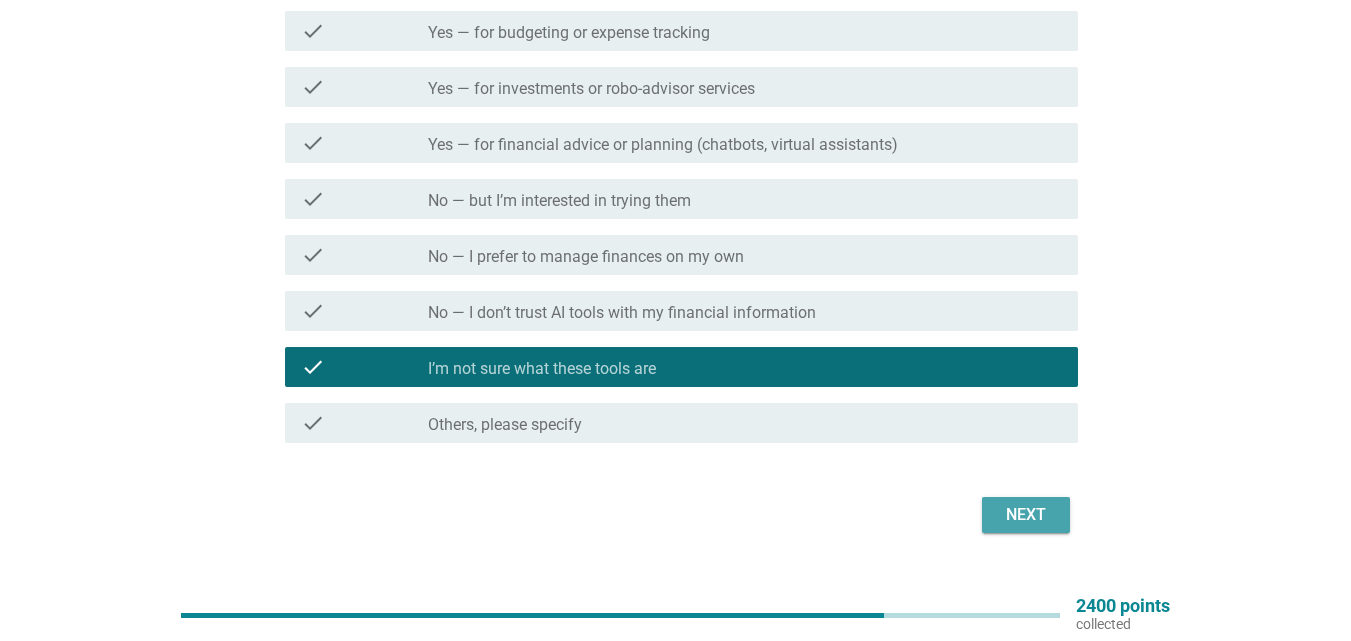 click on "Next" at bounding box center [1026, 515] 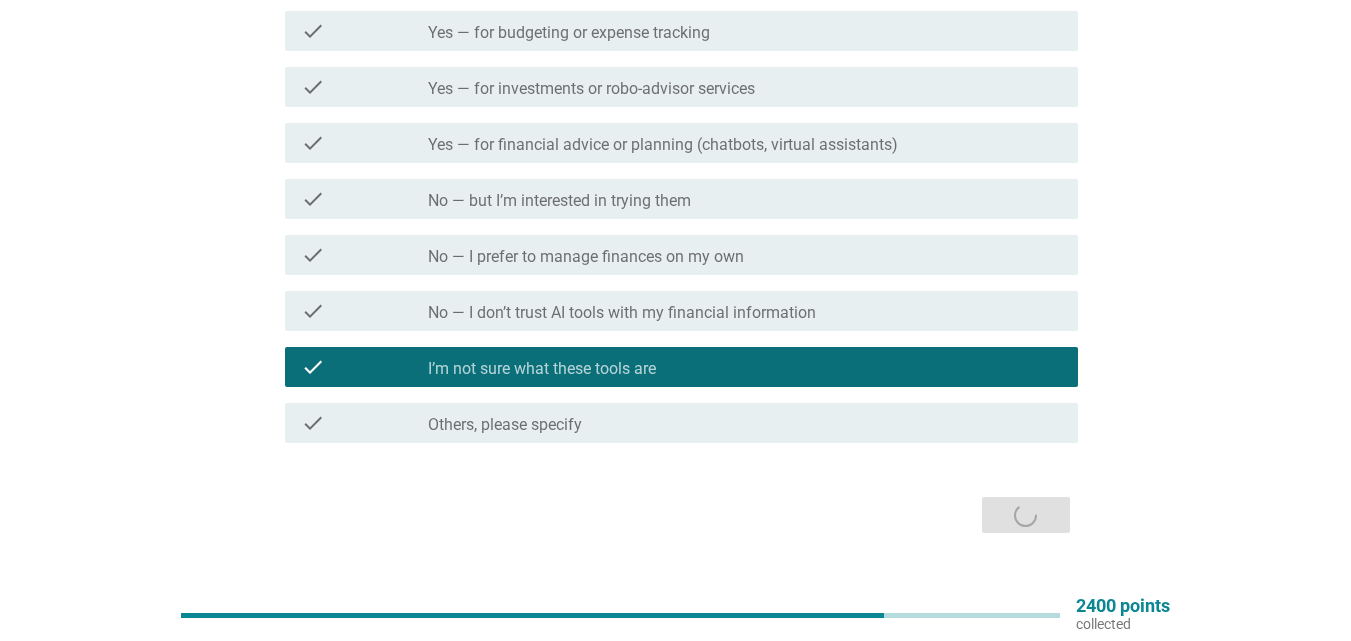 scroll, scrollTop: 0, scrollLeft: 0, axis: both 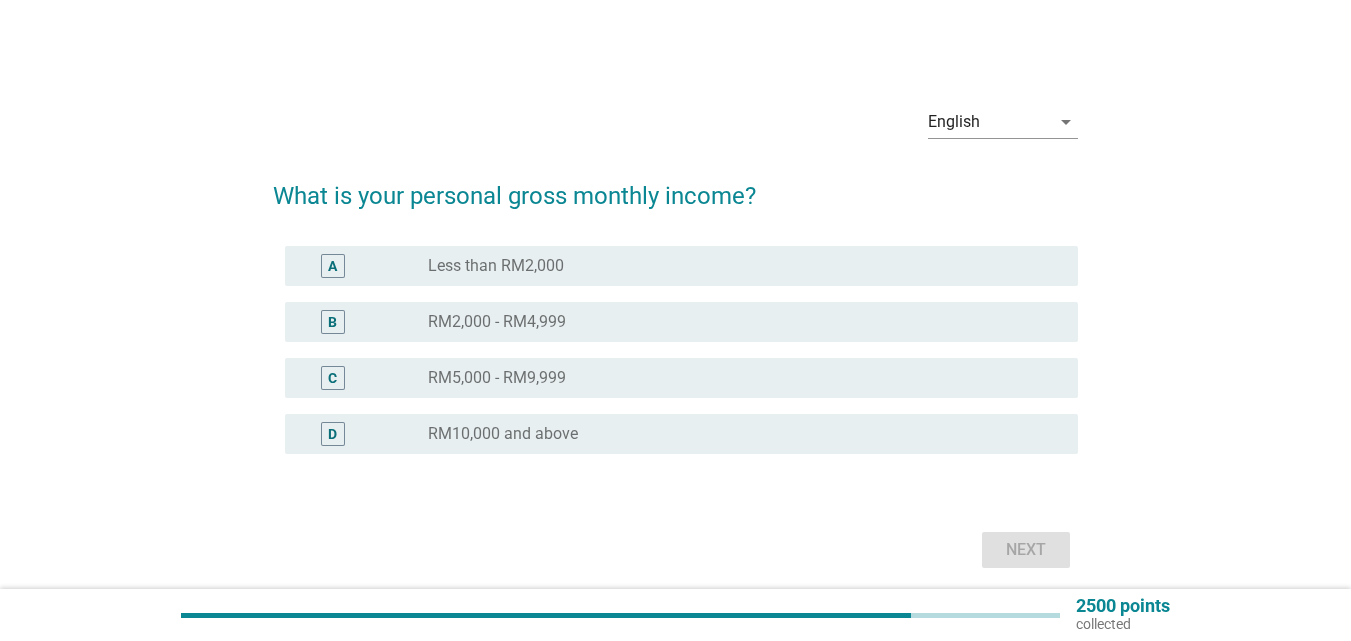 click on "radio_button_unchecked RM2,000 - RM4,999" at bounding box center (745, 322) 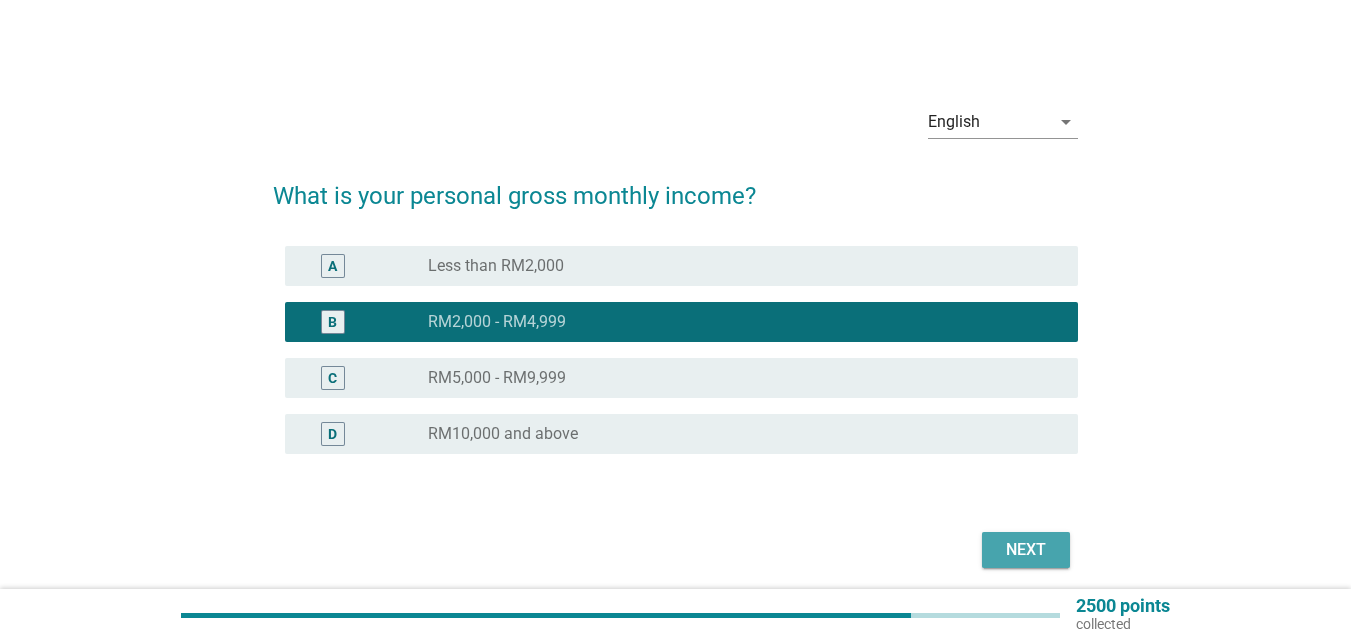 click on "Next" at bounding box center [1026, 550] 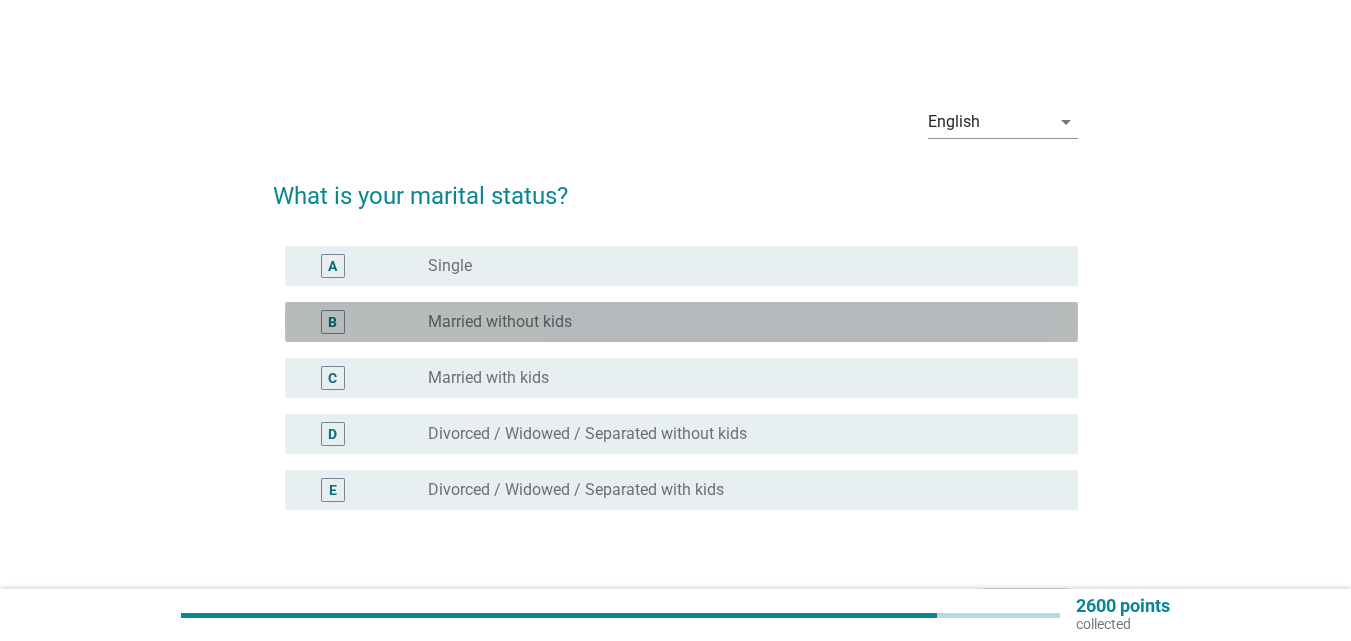click on "B     radio_button_unchecked Married without kids" at bounding box center [681, 322] 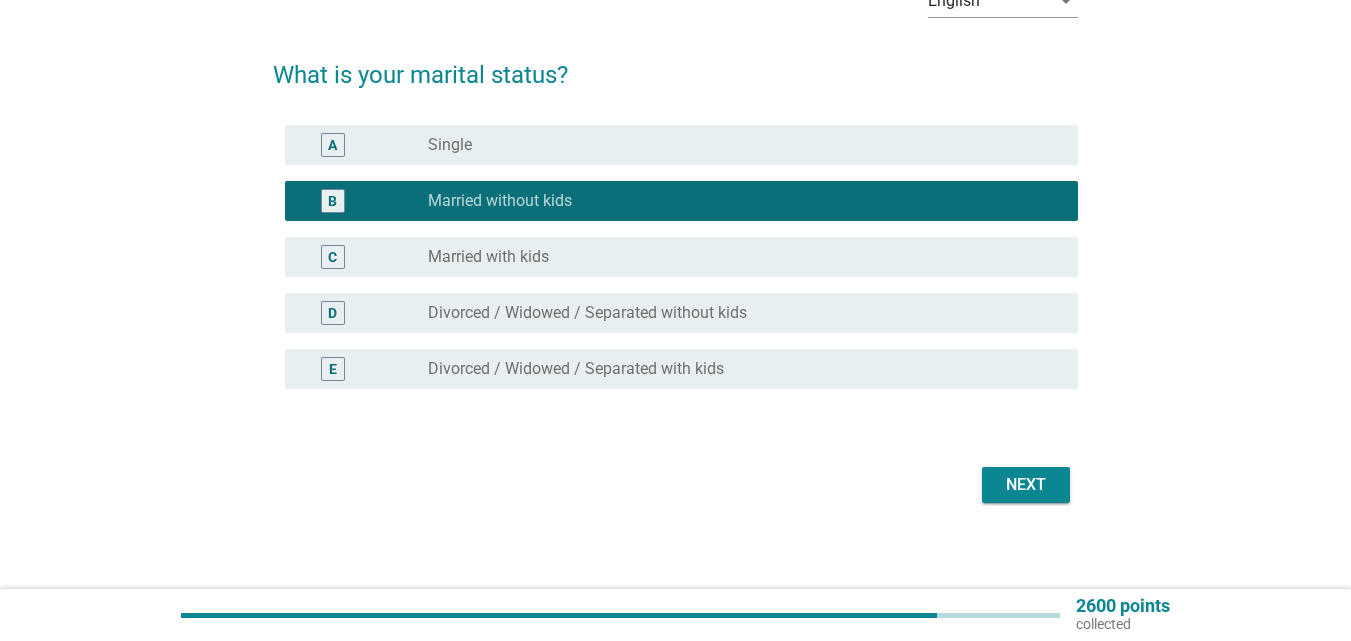 scroll, scrollTop: 131, scrollLeft: 0, axis: vertical 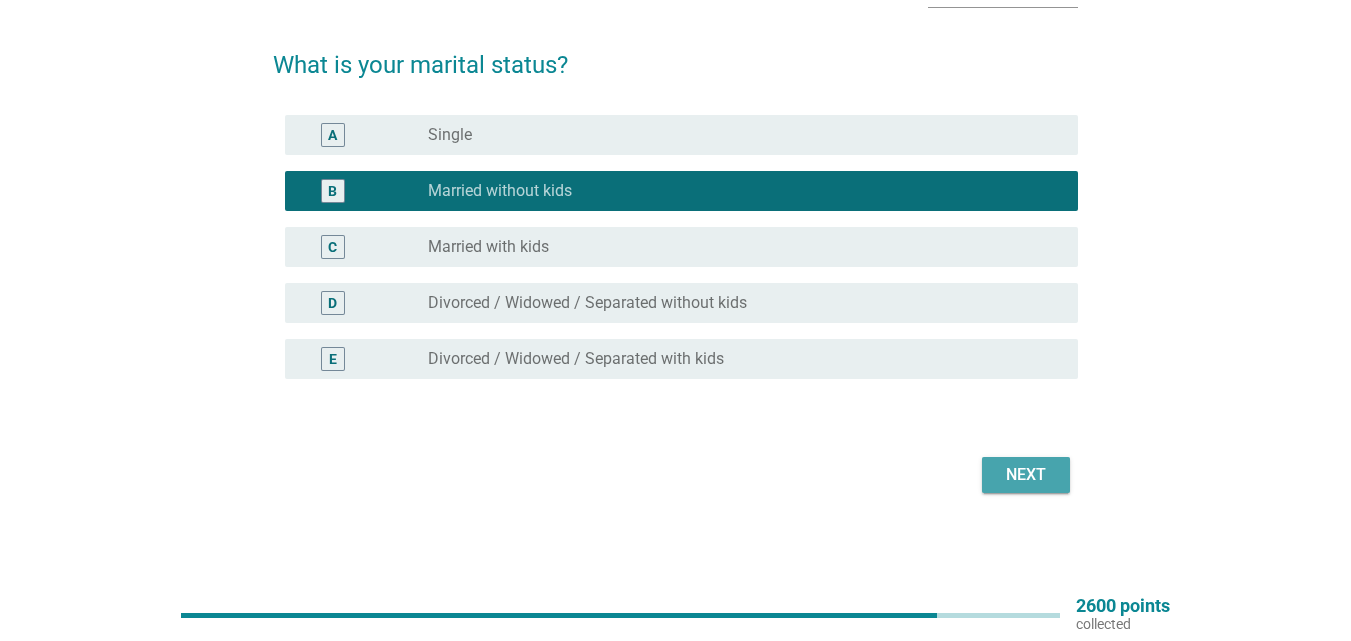 click on "Next" at bounding box center (1026, 475) 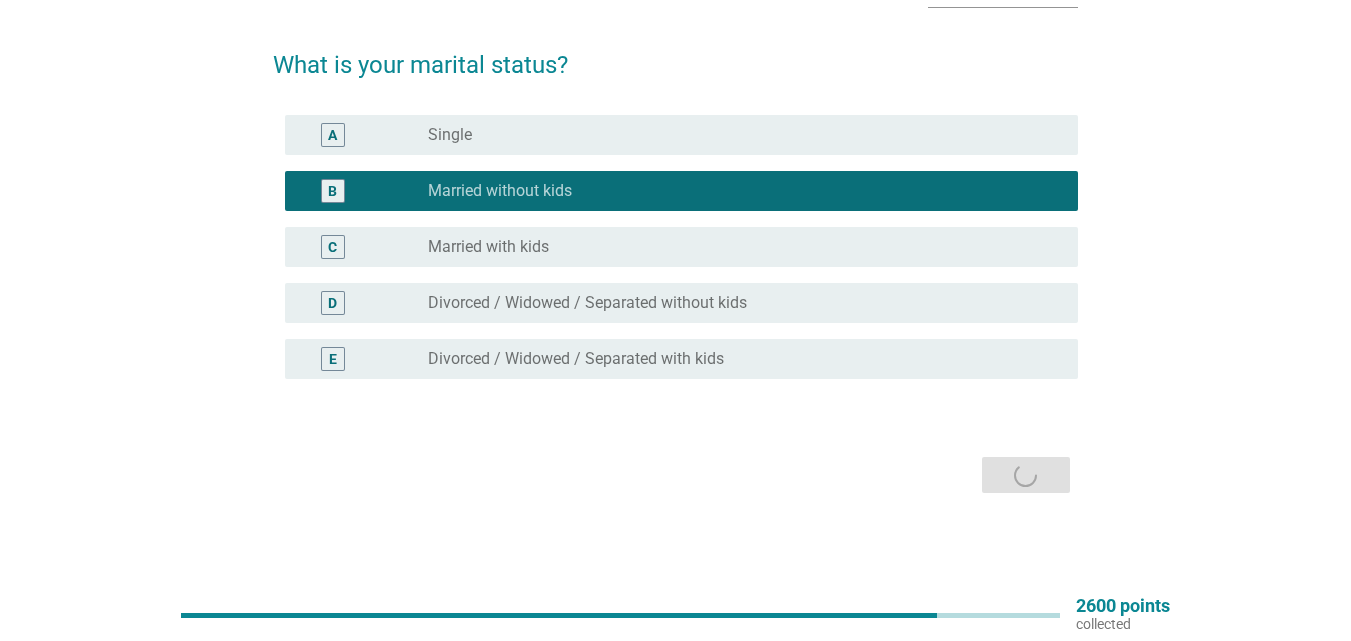 scroll, scrollTop: 0, scrollLeft: 0, axis: both 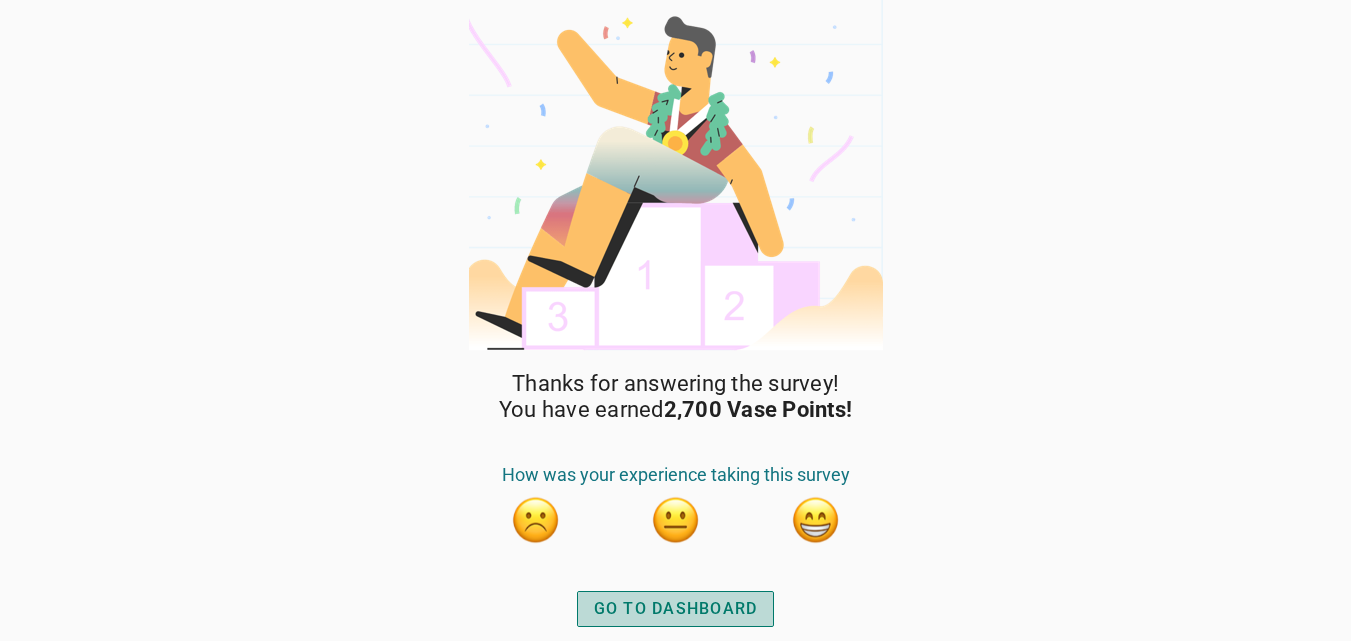 click on "GO TO DASHBOARD" at bounding box center (676, 609) 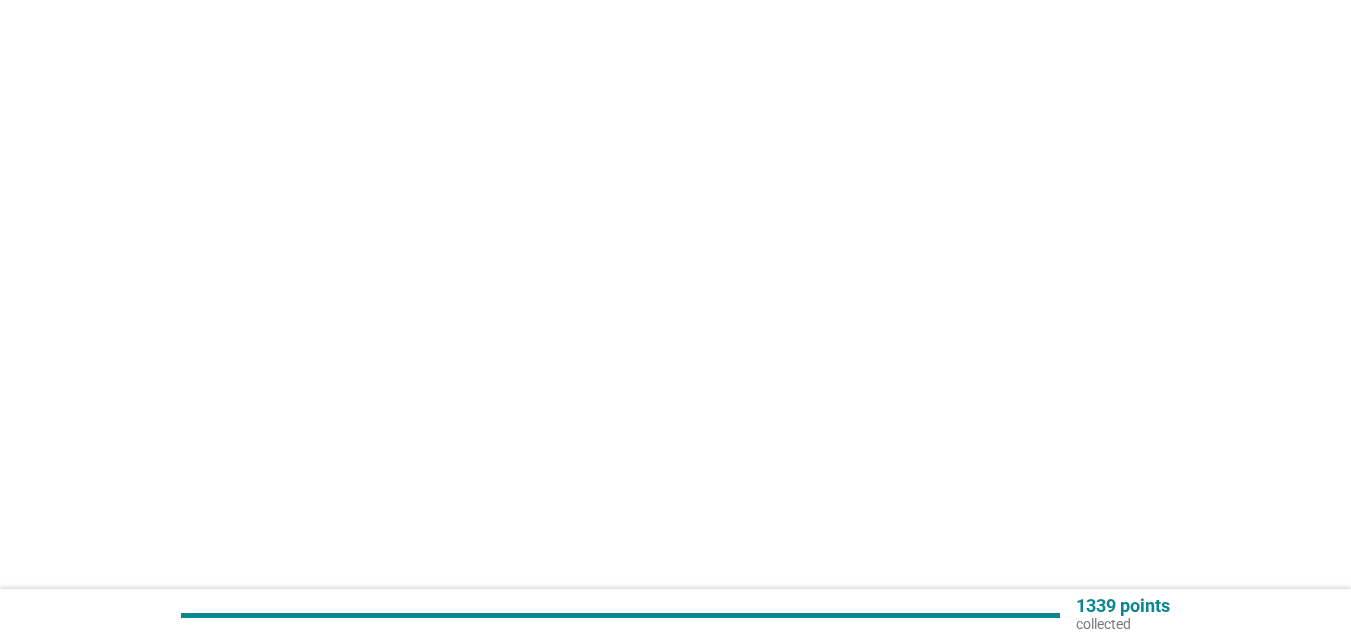 scroll, scrollTop: 0, scrollLeft: 0, axis: both 